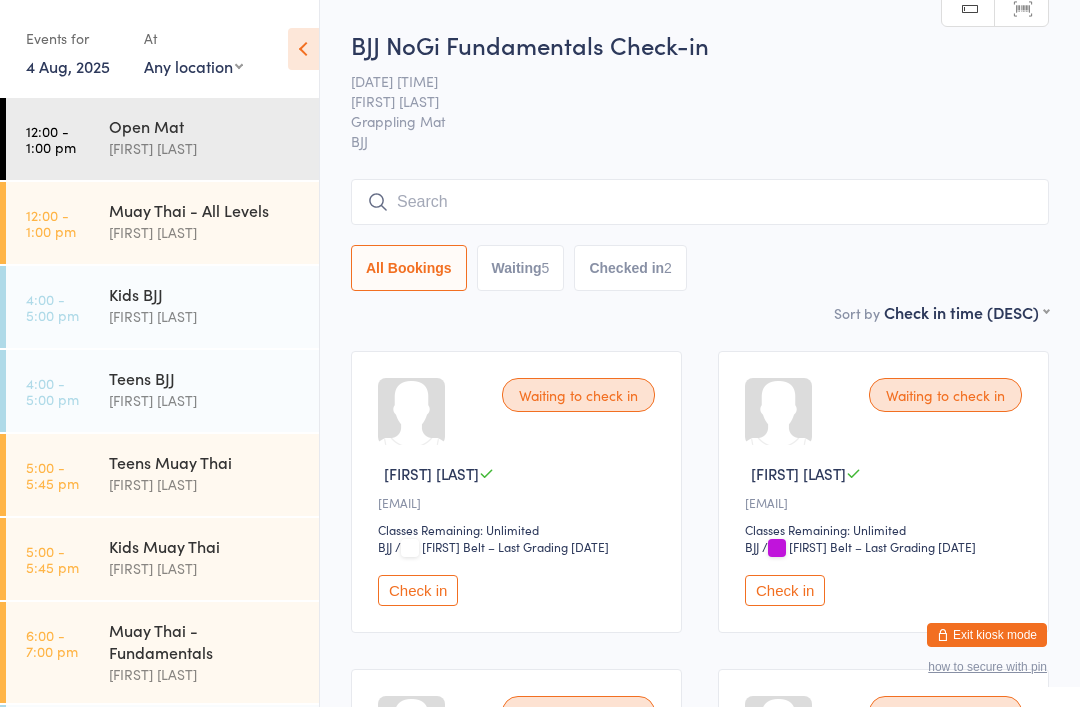 scroll, scrollTop: 275, scrollLeft: 0, axis: vertical 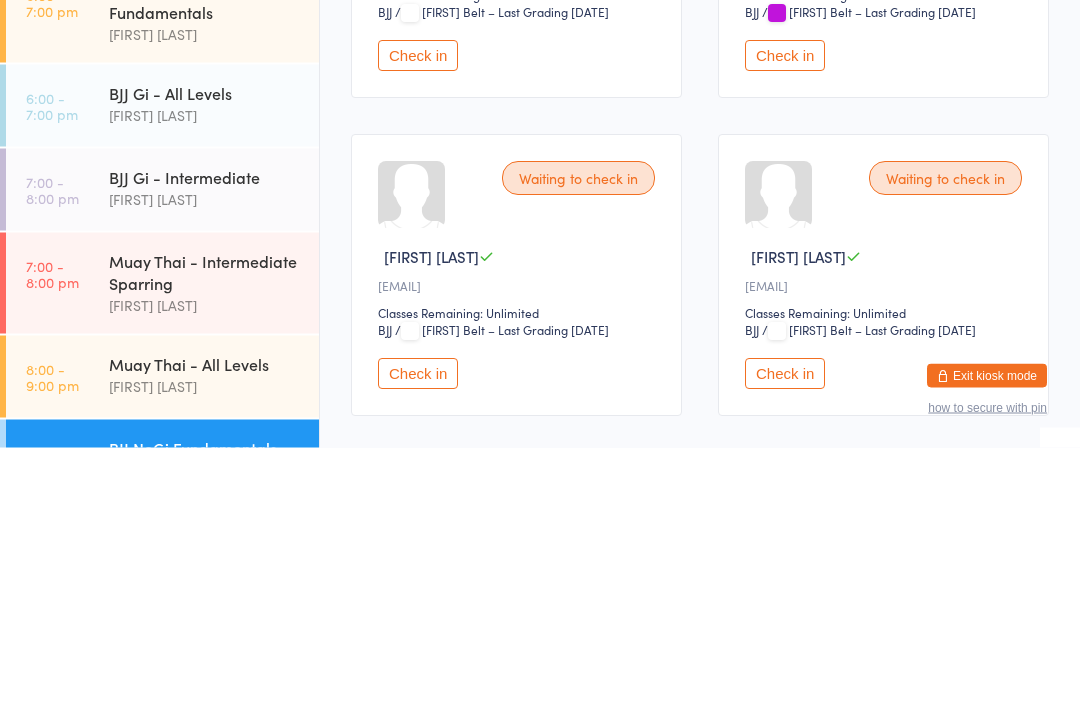click on "Waiting to check in [FIRST] [LAST] [EMAIL] Classes Remaining: Unlimited [ACTIVITY] [ACTIVITY] / [FIRST] Belt – Last Grading [DATE] Check in" at bounding box center [516, 217] 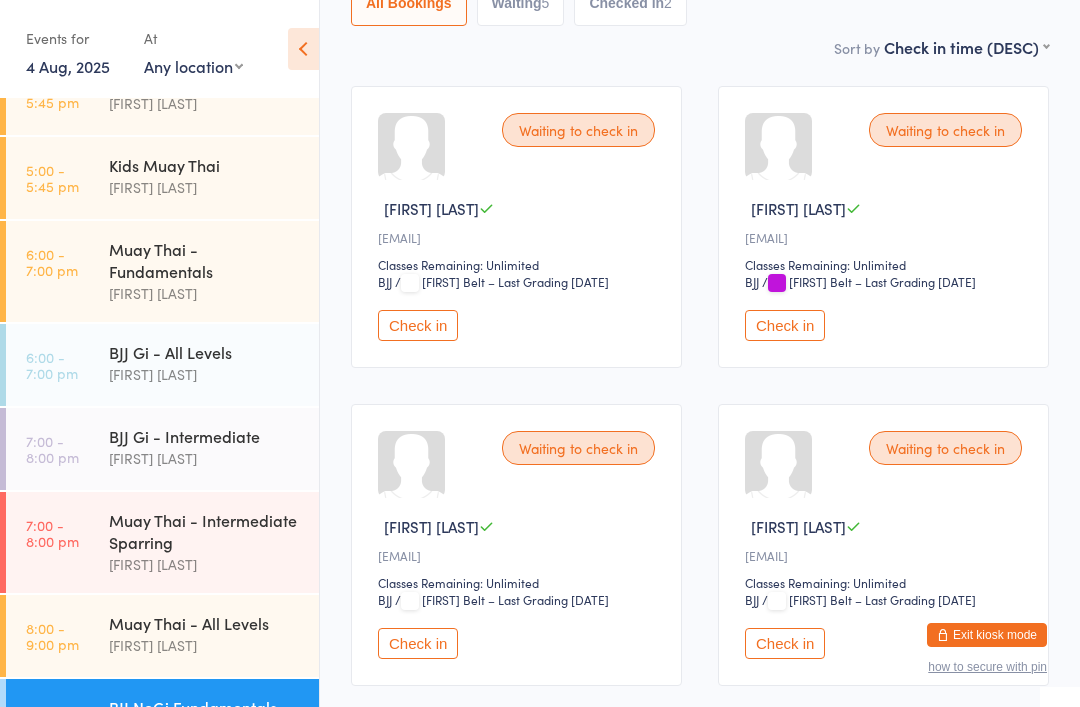 click on "Check in" at bounding box center [418, 325] 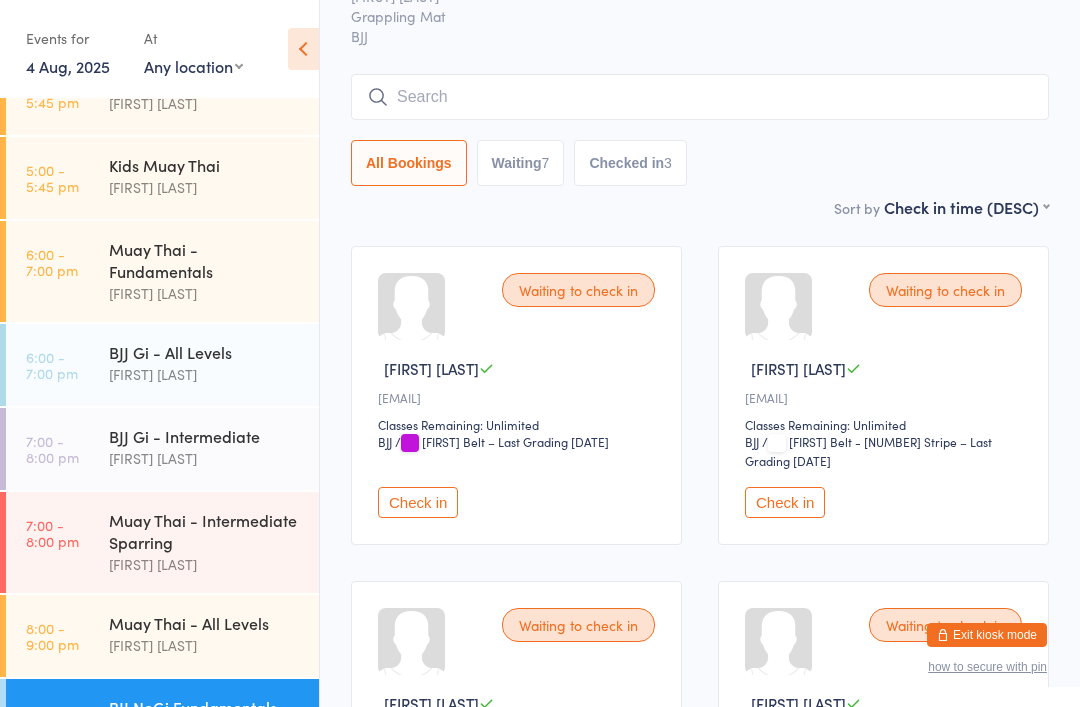 scroll, scrollTop: 0, scrollLeft: 0, axis: both 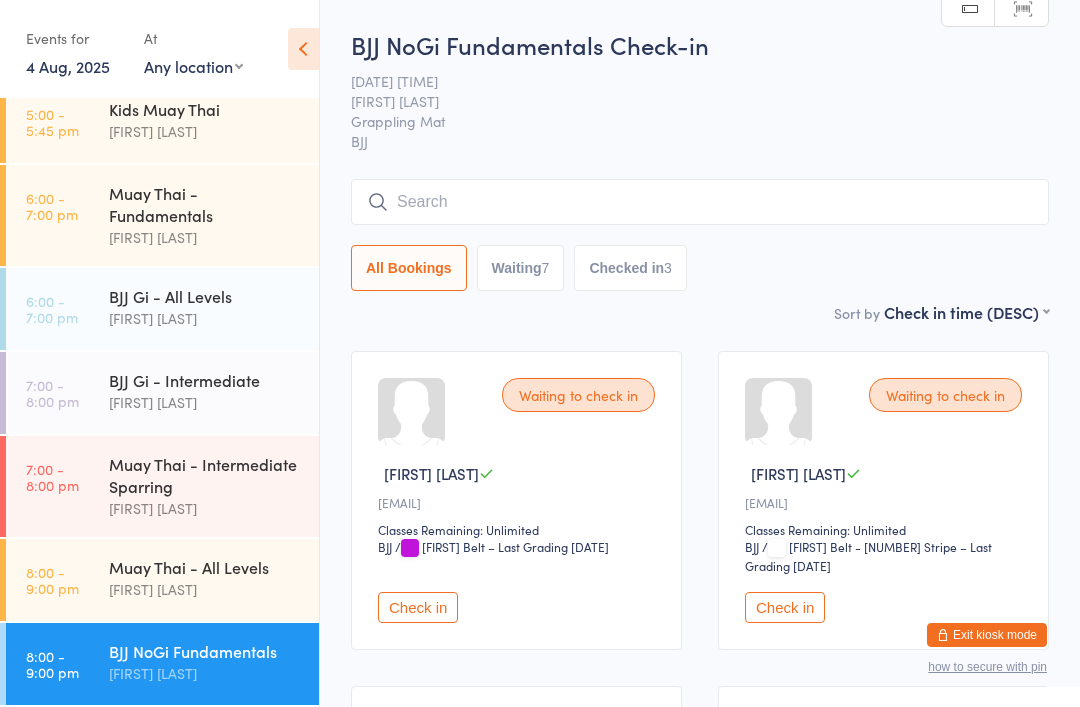 click on "[FIRST] [LAST]" at bounding box center [205, 589] 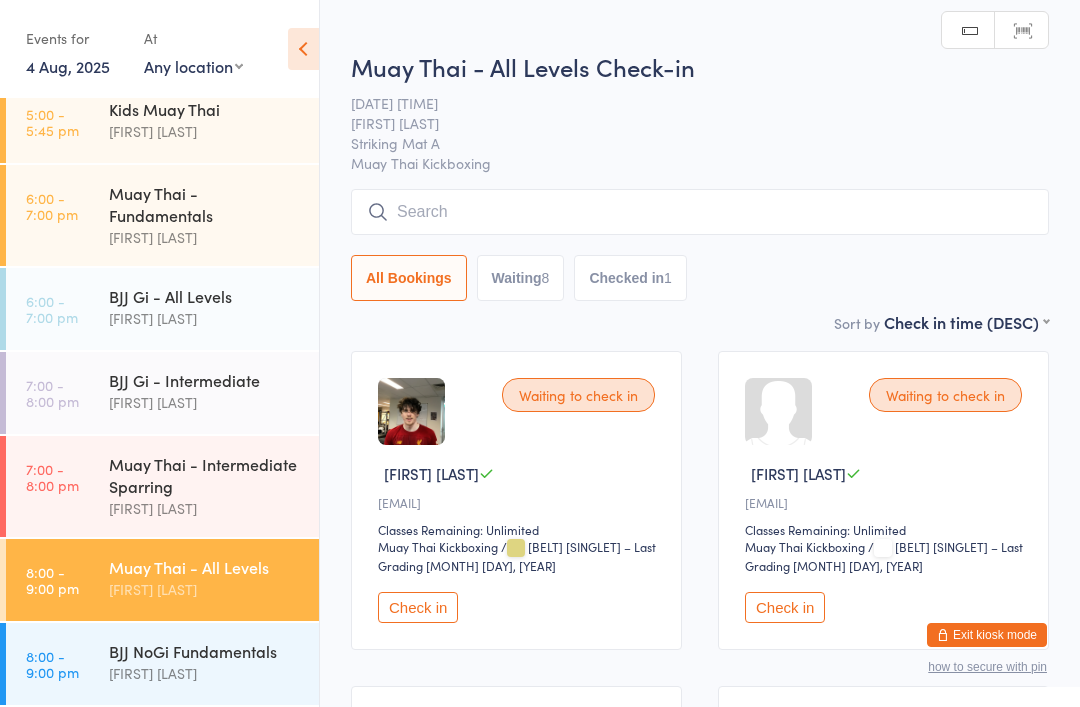 click at bounding box center [700, 212] 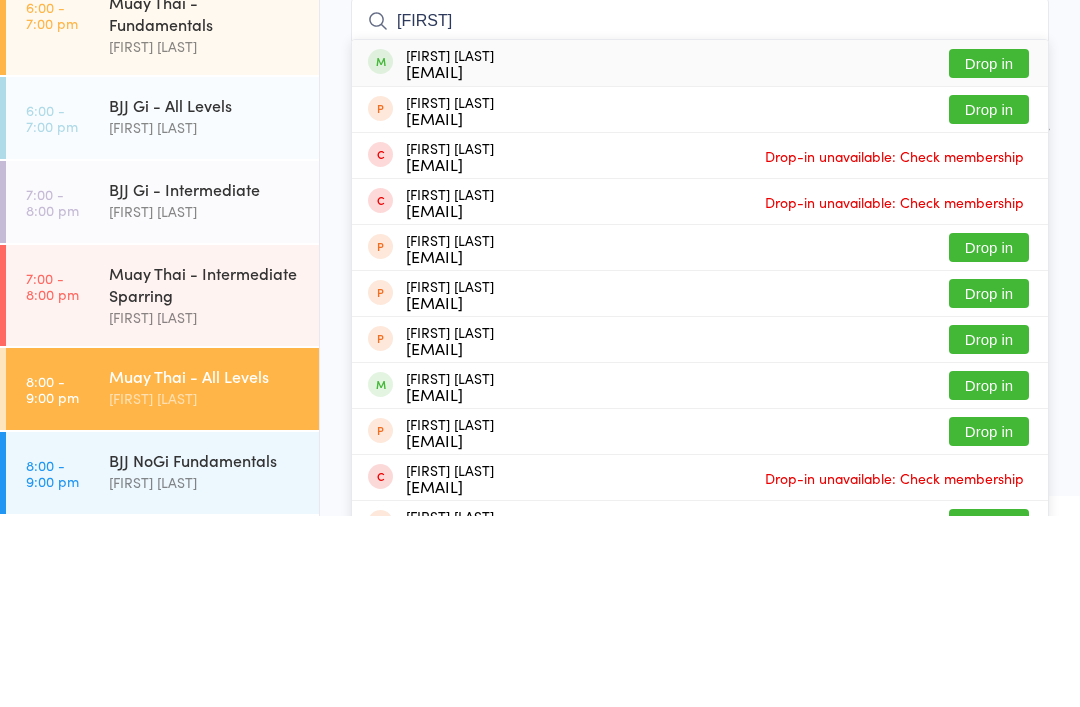 type on "[FIRST]" 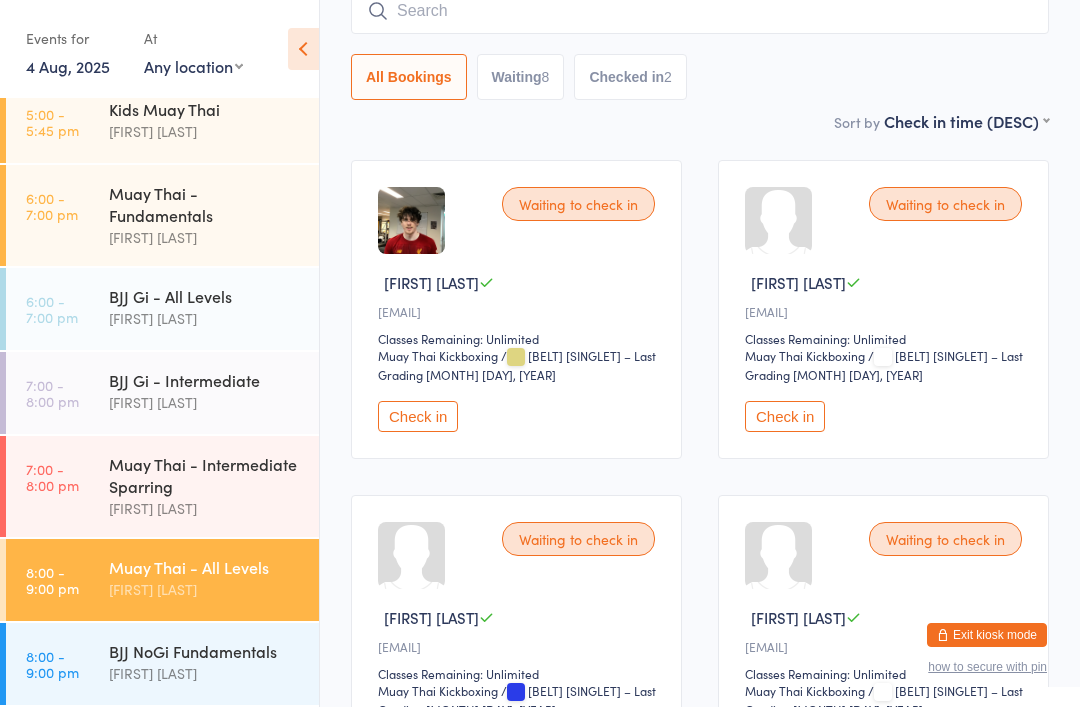 scroll, scrollTop: 231, scrollLeft: 0, axis: vertical 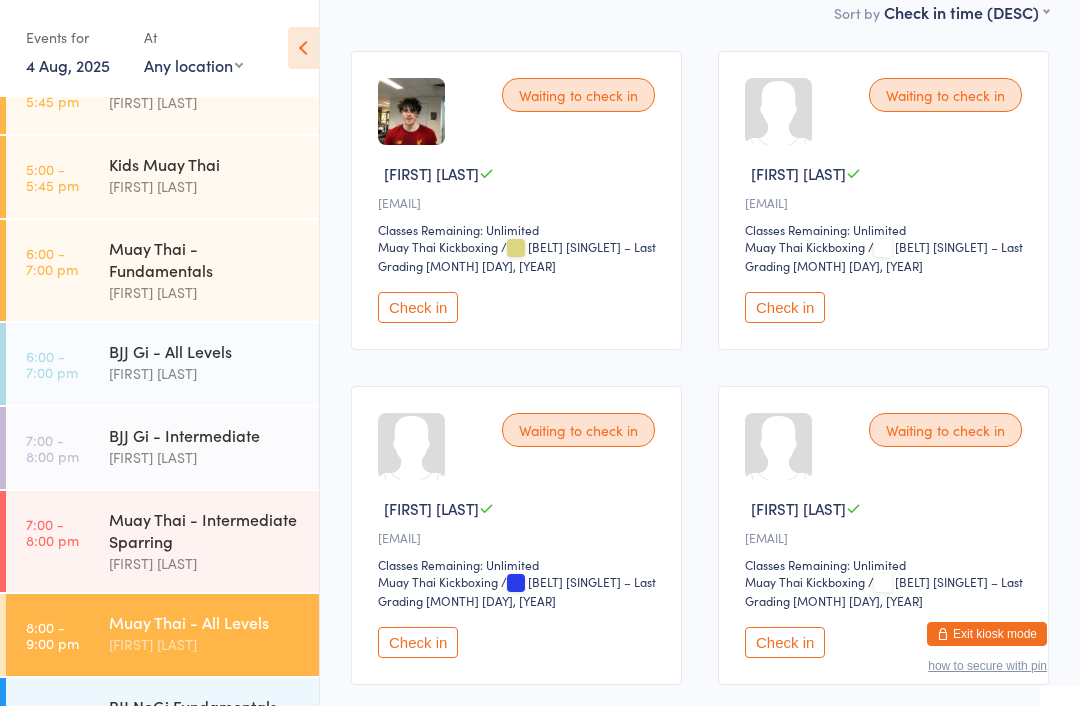 click on "BJJ NoGi Fundamentals" at bounding box center [205, 707] 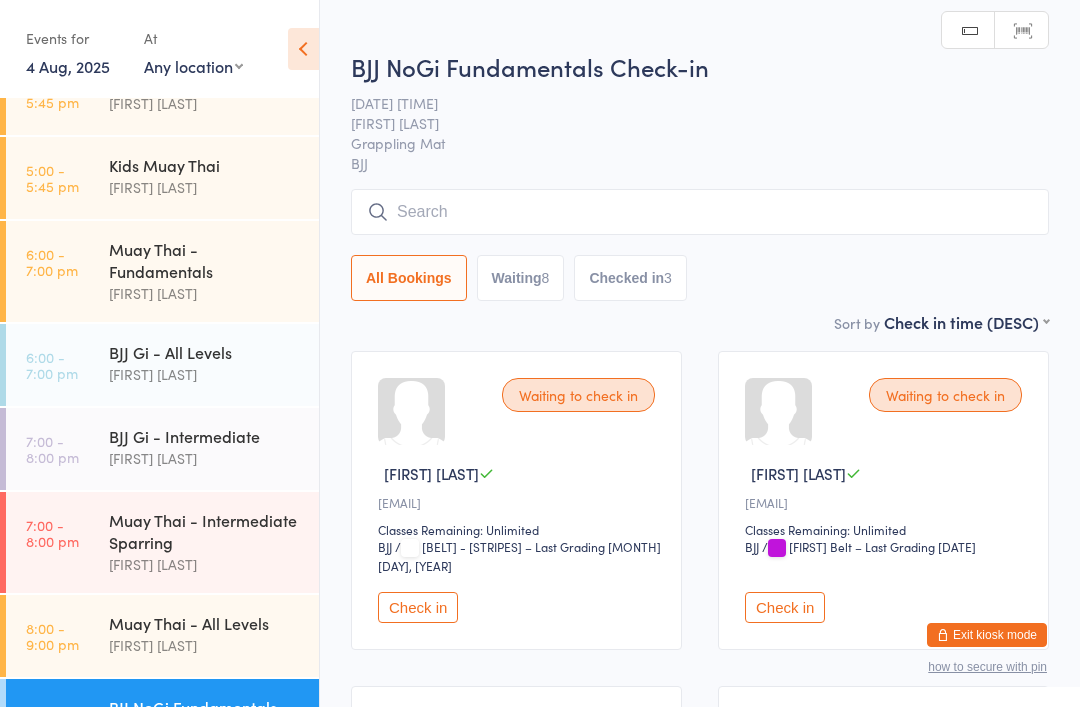 click at bounding box center [700, 212] 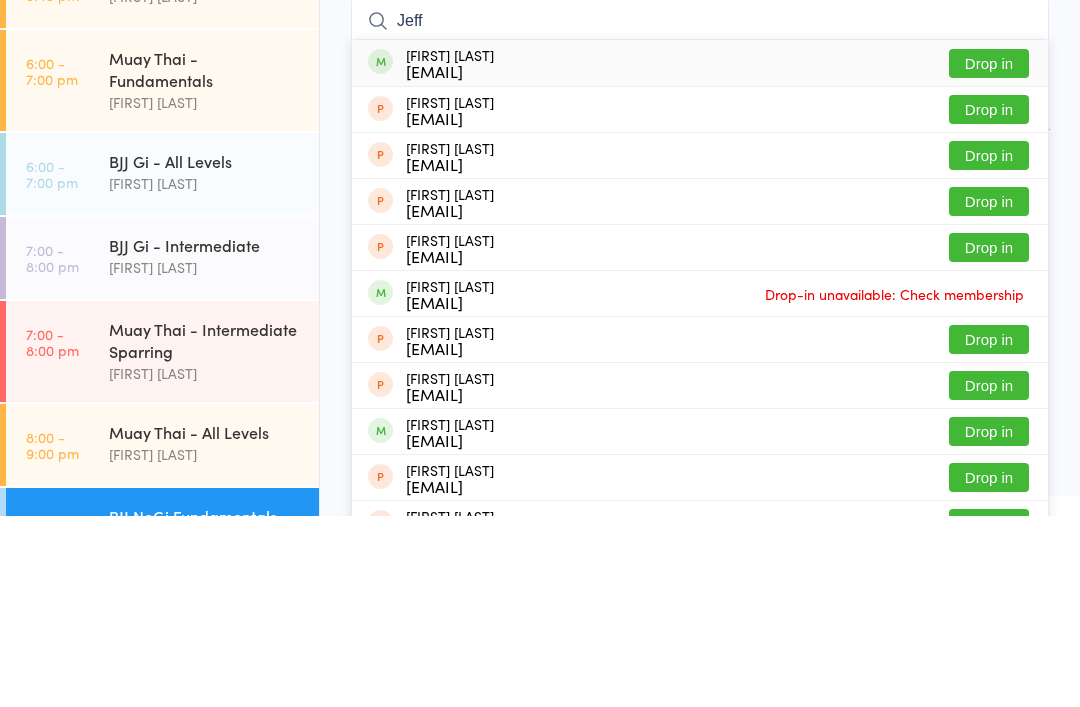 type on "Jeff" 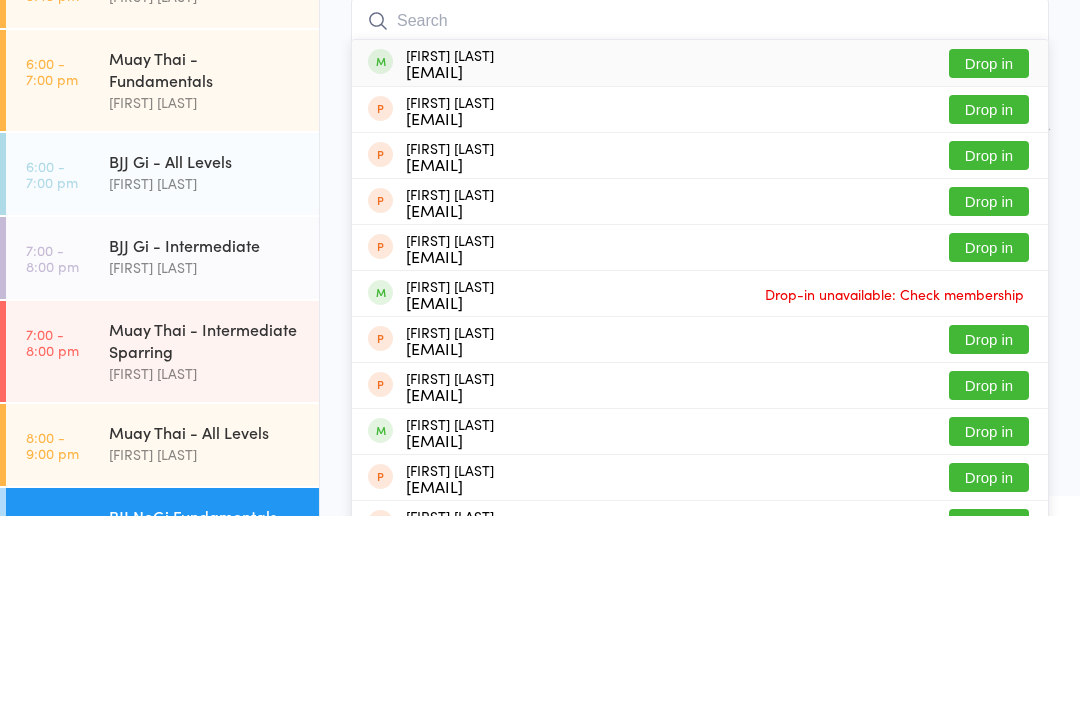 scroll, scrollTop: 191, scrollLeft: 0, axis: vertical 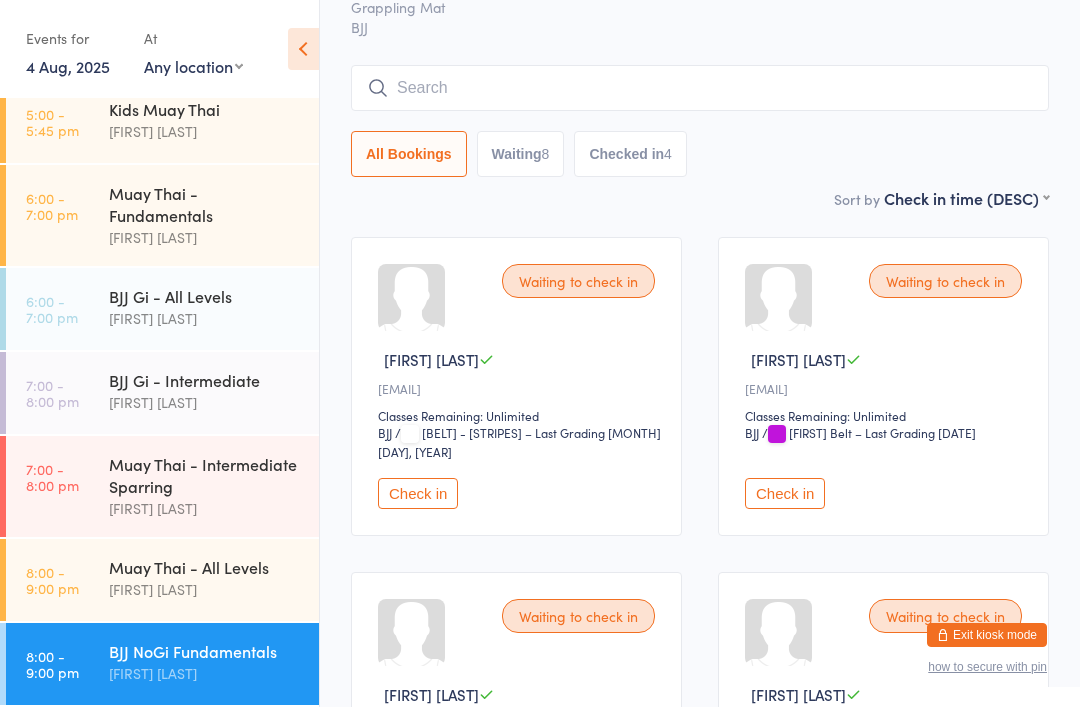 click at bounding box center (700, 88) 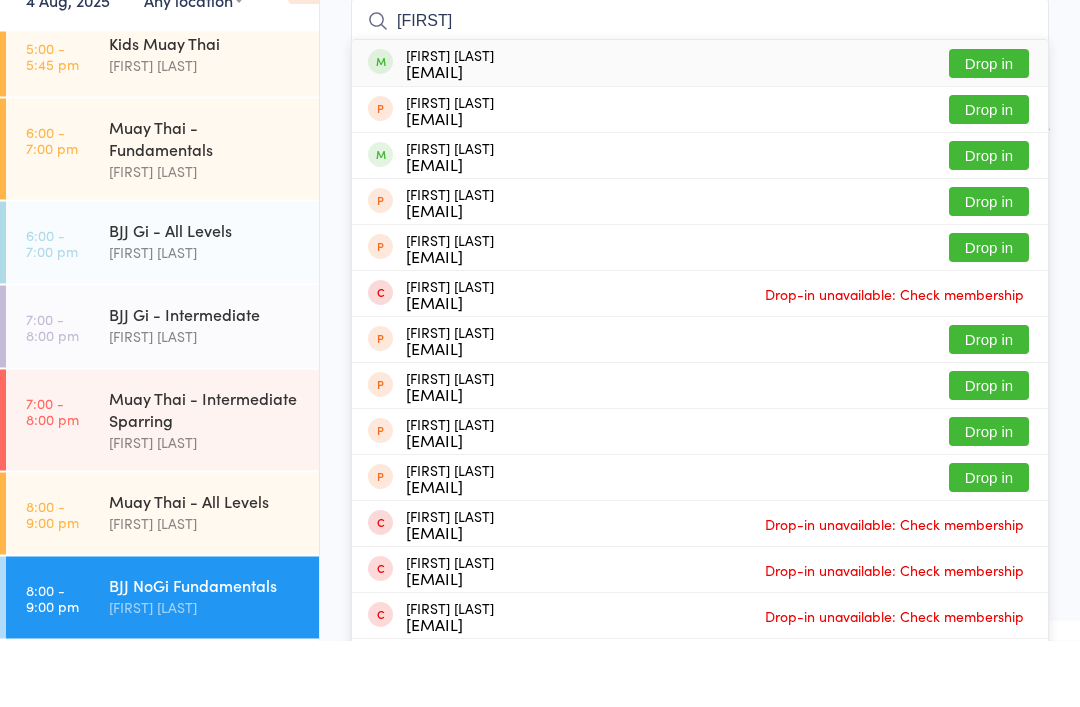 type on "[FIRST]" 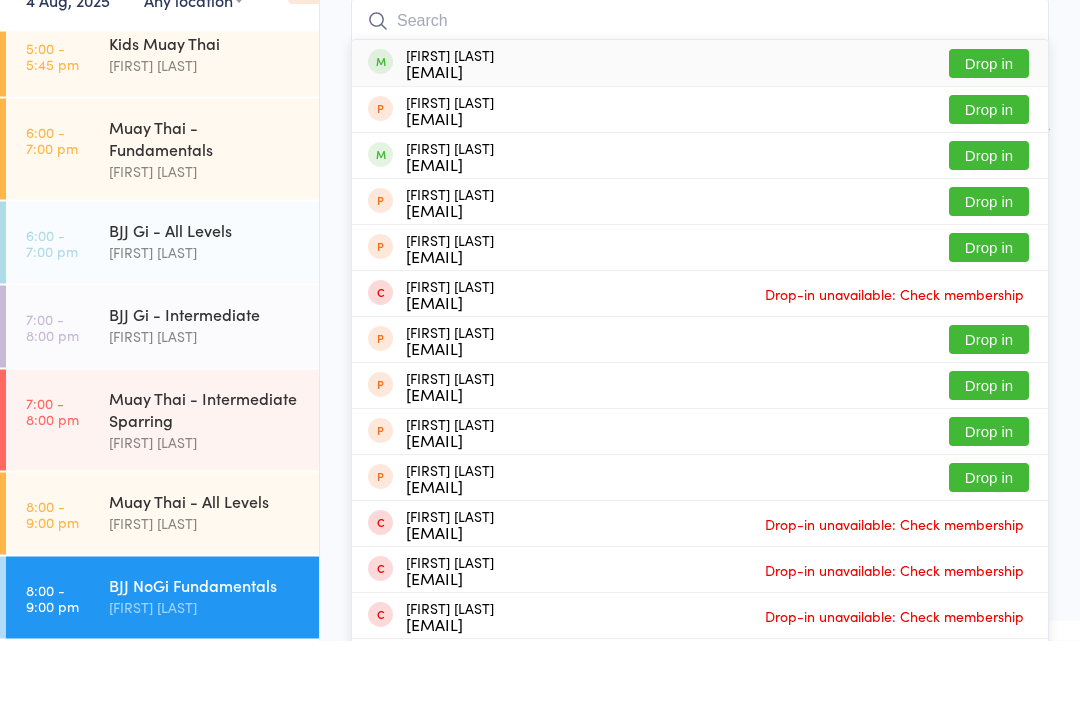 scroll, scrollTop: 181, scrollLeft: 0, axis: vertical 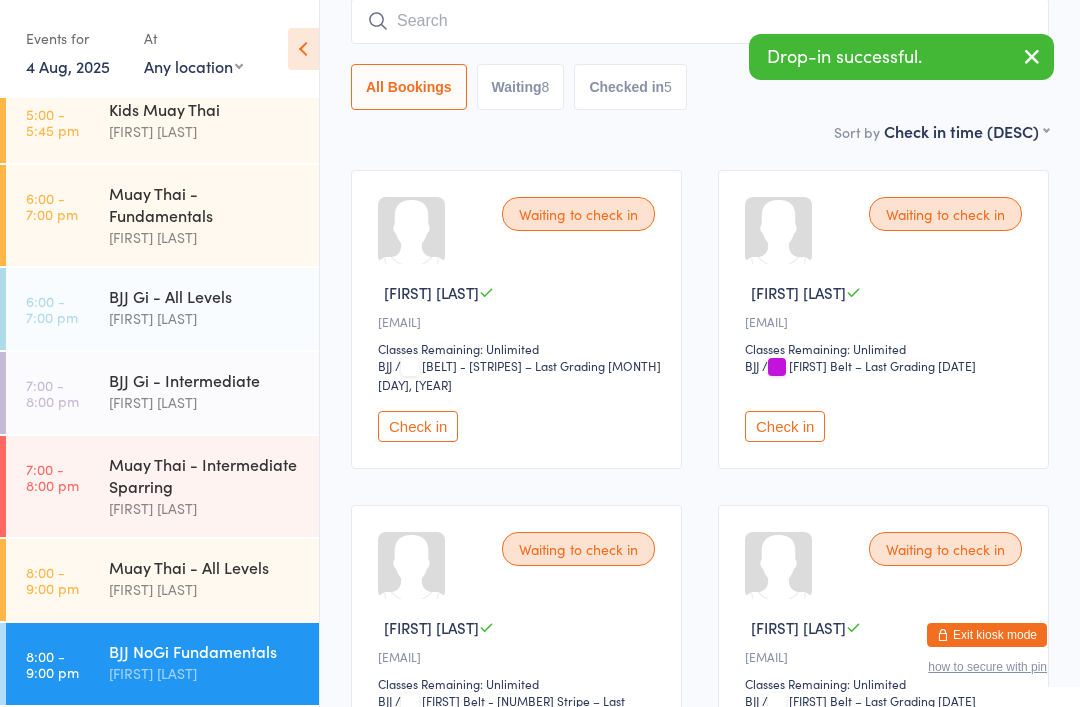 click on "Muay Thai - All Levels" at bounding box center (205, 567) 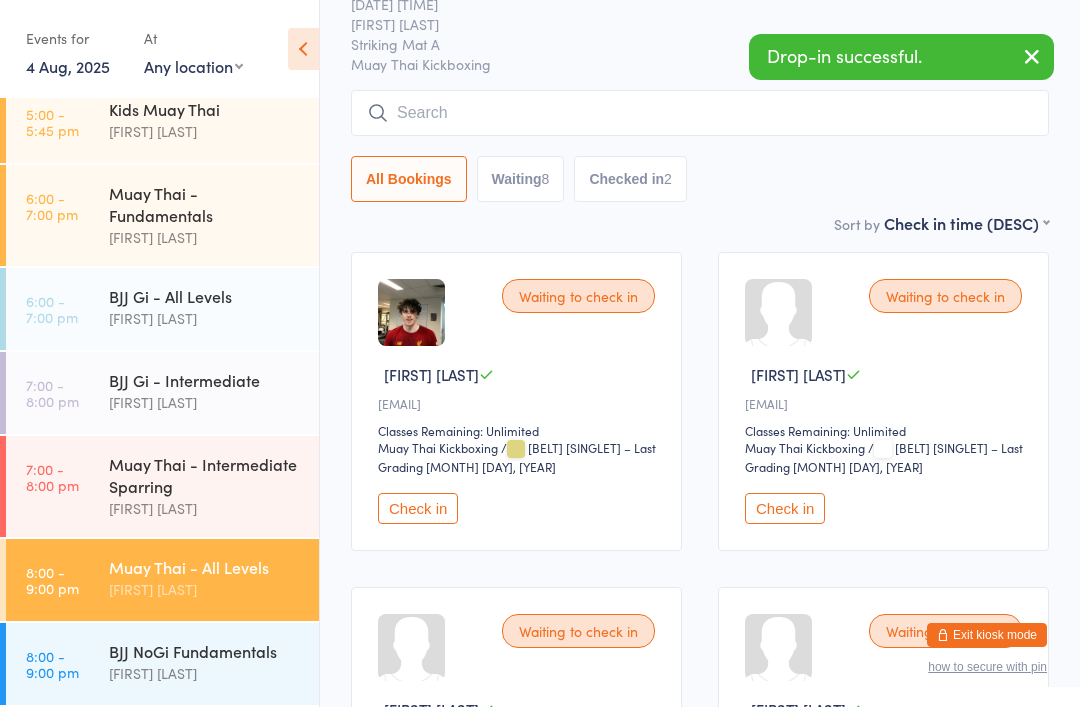 scroll, scrollTop: 288, scrollLeft: 0, axis: vertical 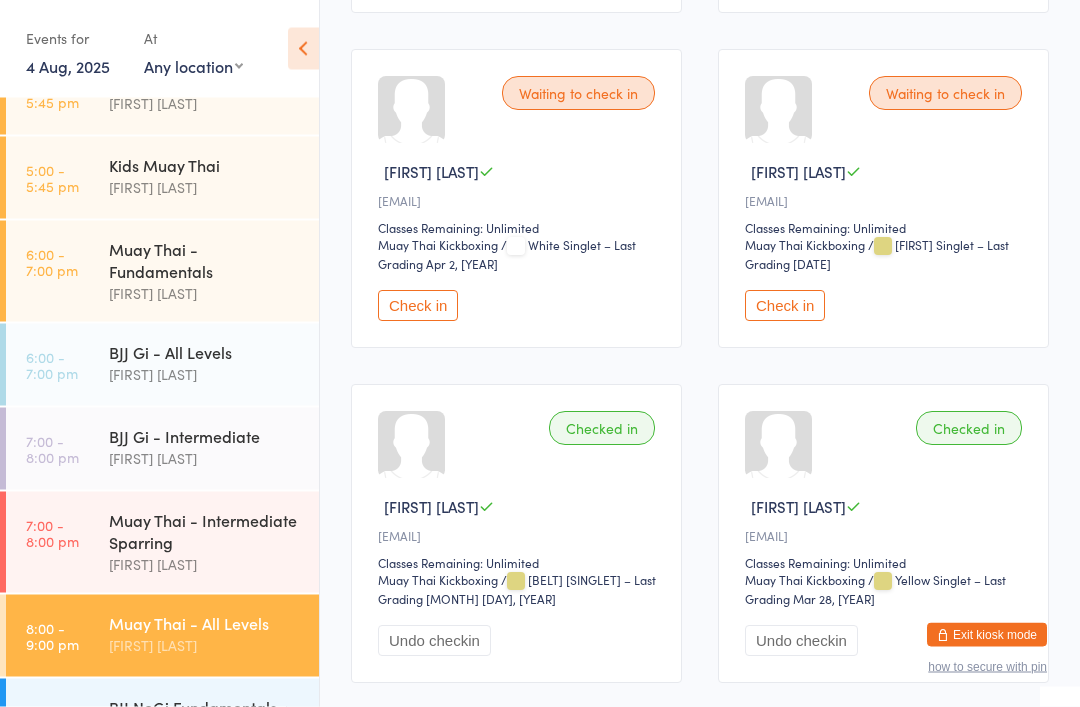 click on "Check in" at bounding box center [785, 306] 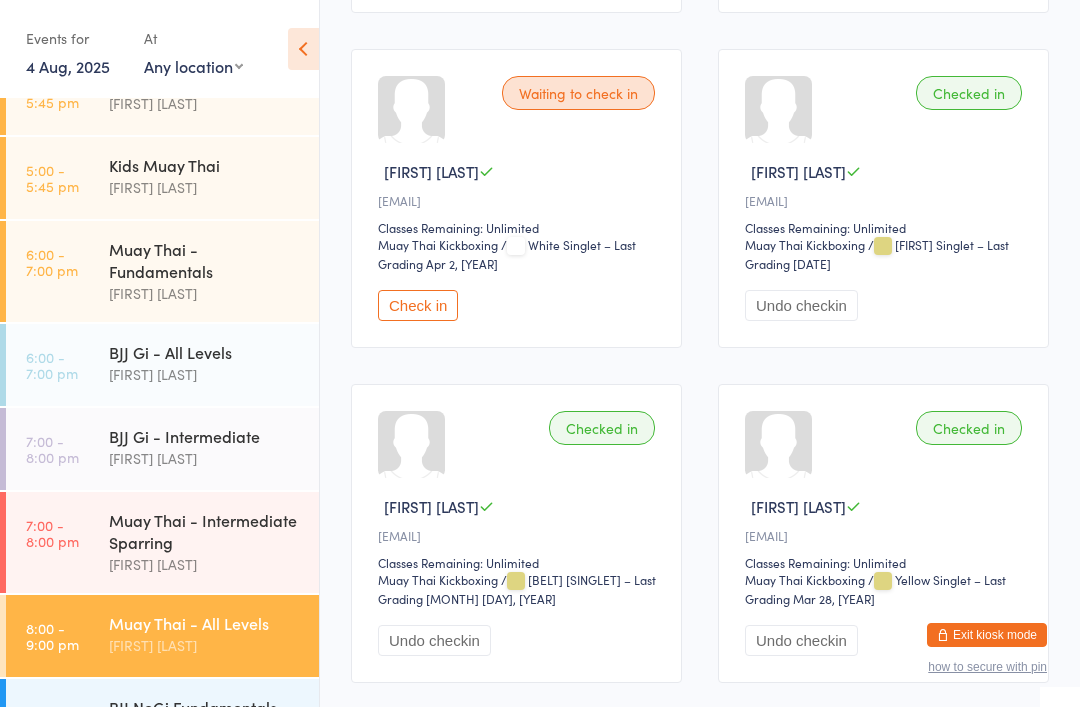 click on "Muay Thai - All Levels" at bounding box center (205, 623) 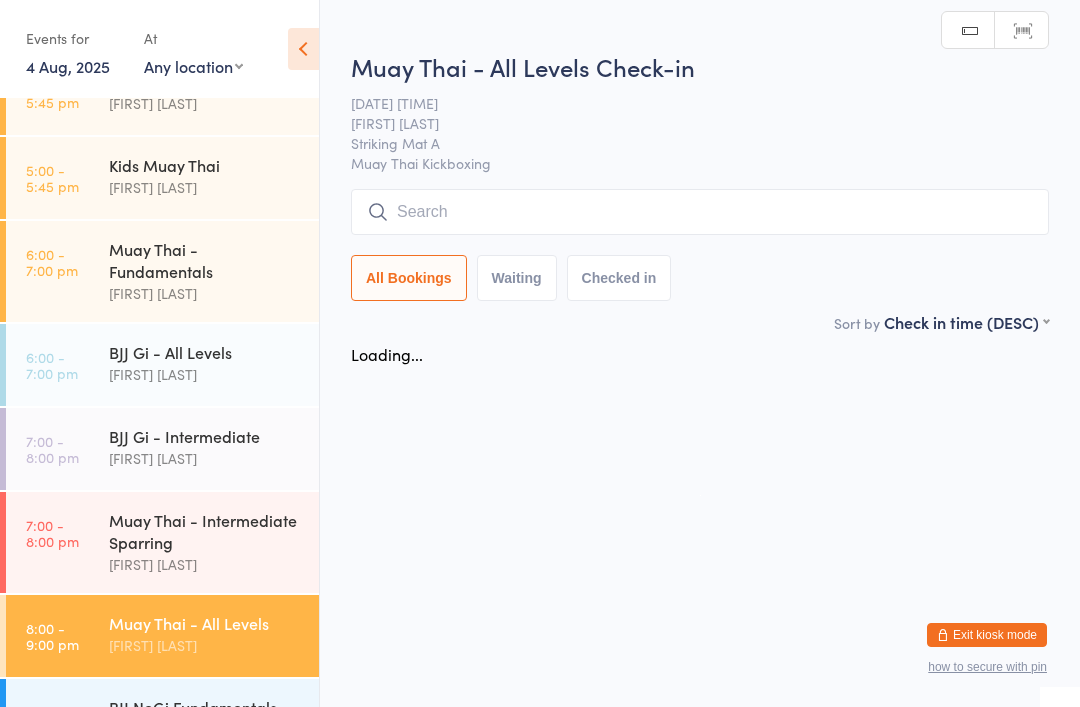 scroll, scrollTop: 0, scrollLeft: 0, axis: both 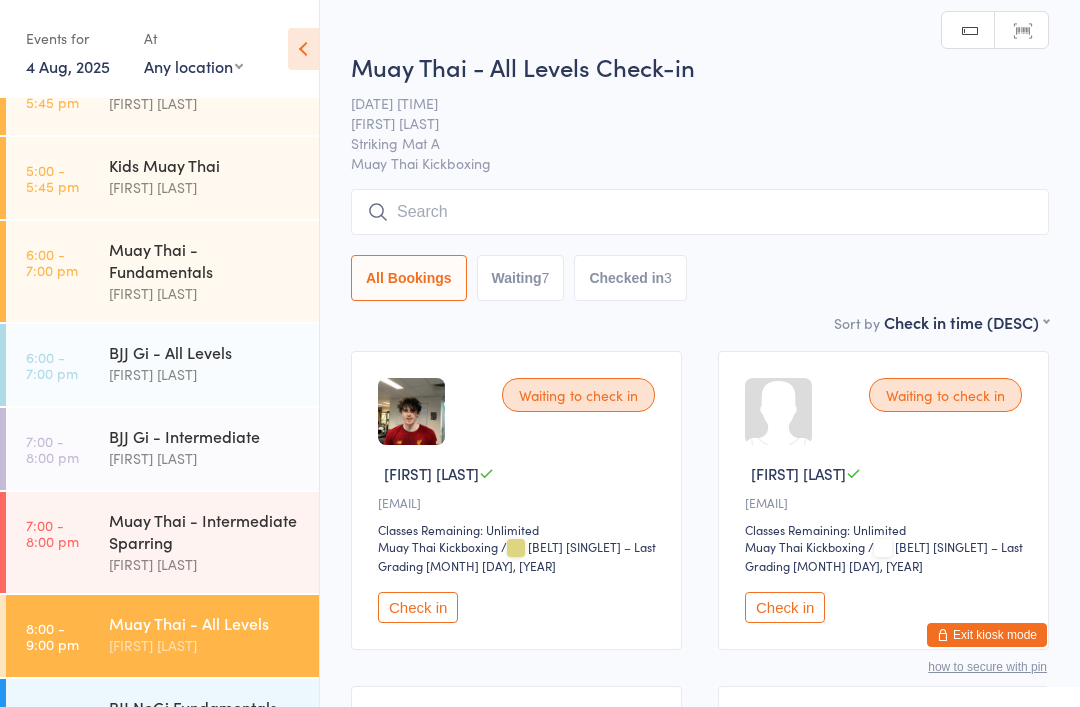 click at bounding box center [700, 212] 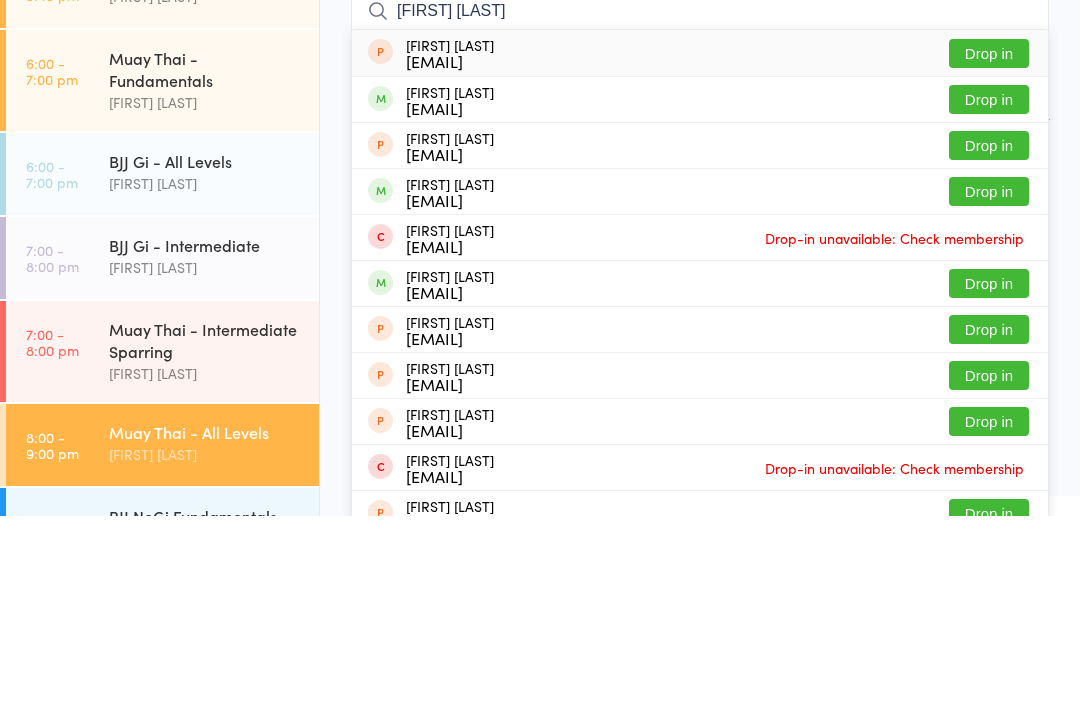 type on "[FIRST] [LAST]" 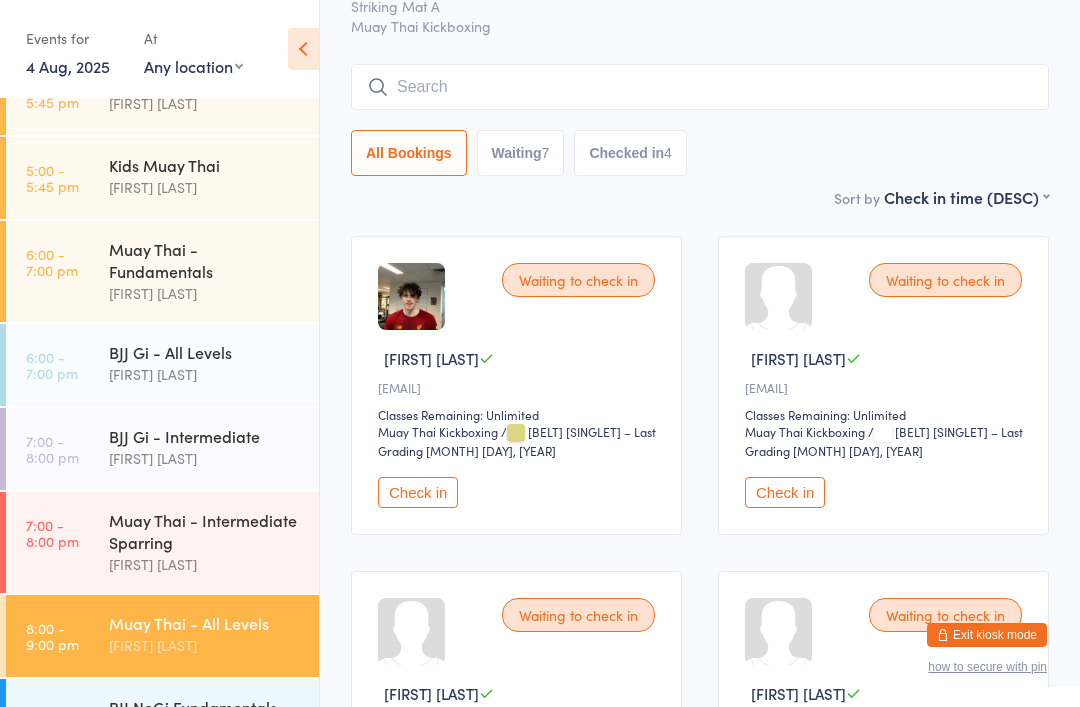 scroll, scrollTop: 0, scrollLeft: 0, axis: both 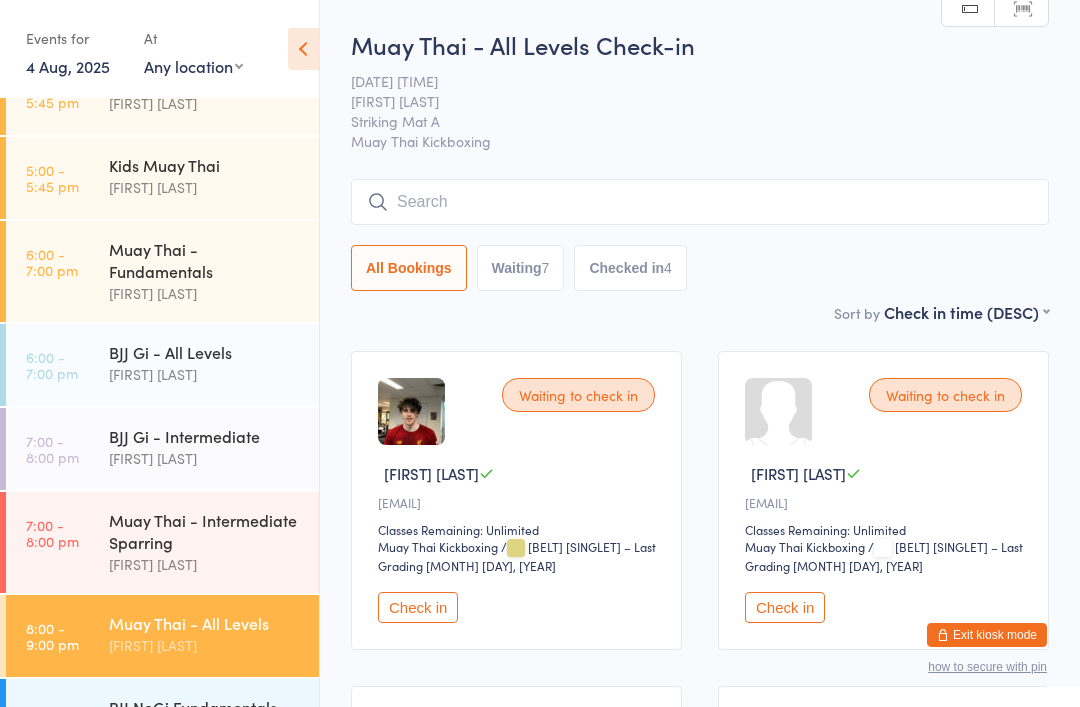 click at bounding box center [700, 202] 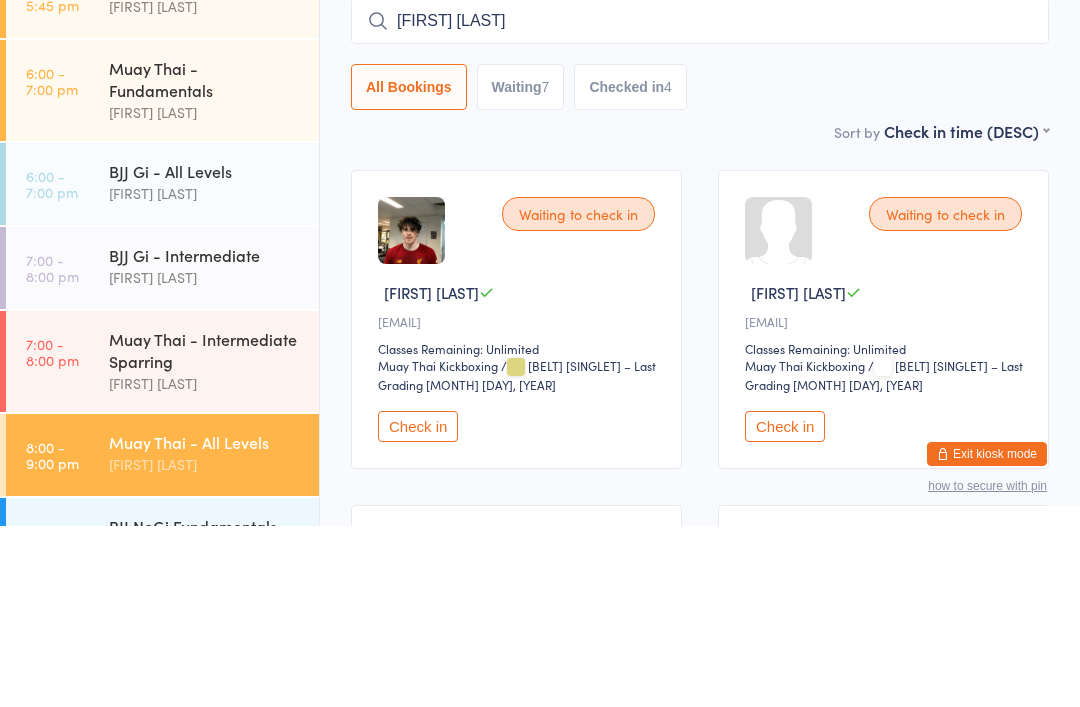type on "[FIRST] [LAST]" 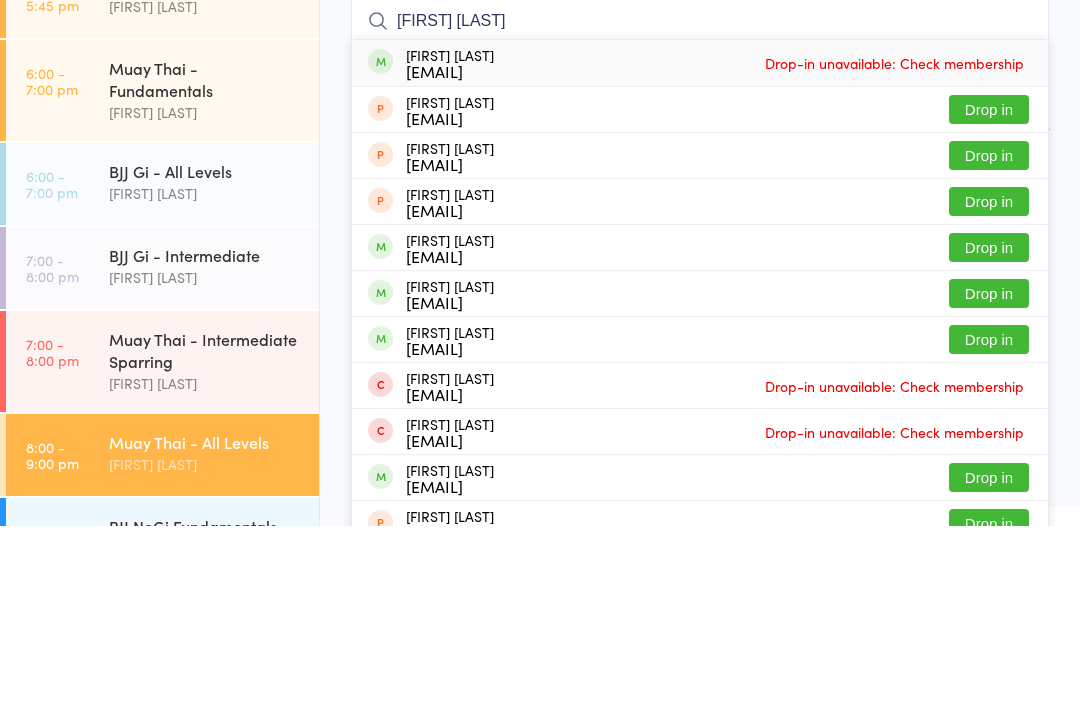 click on "[FIRST] [LAST]" at bounding box center (205, 374) 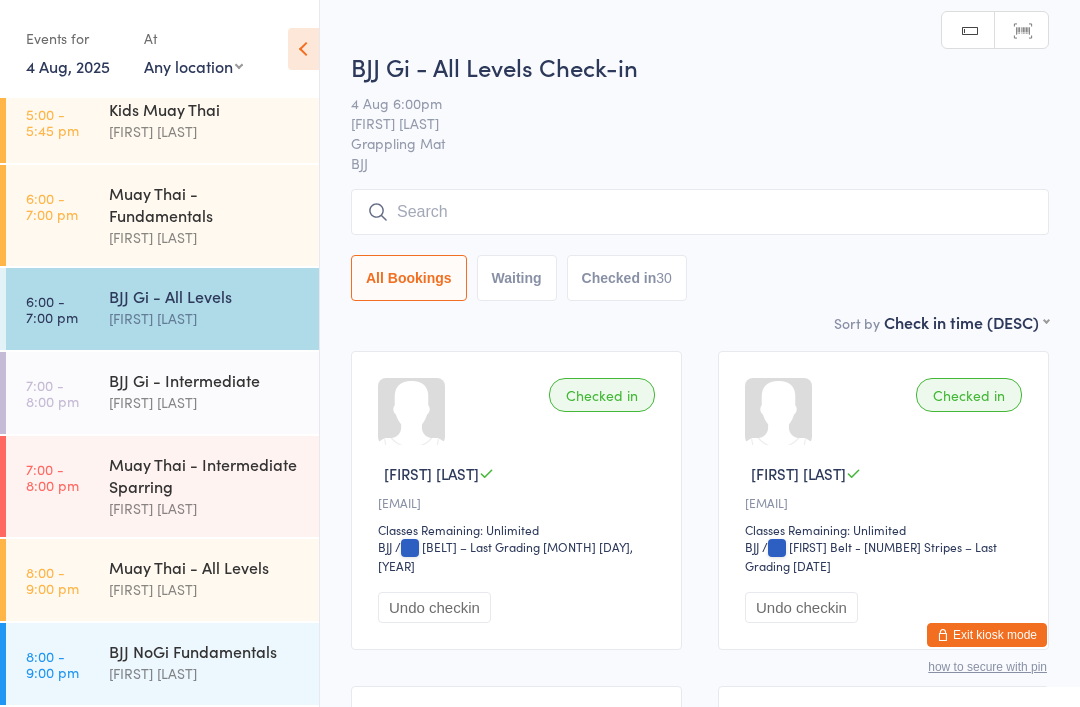 scroll, scrollTop: 445, scrollLeft: 0, axis: vertical 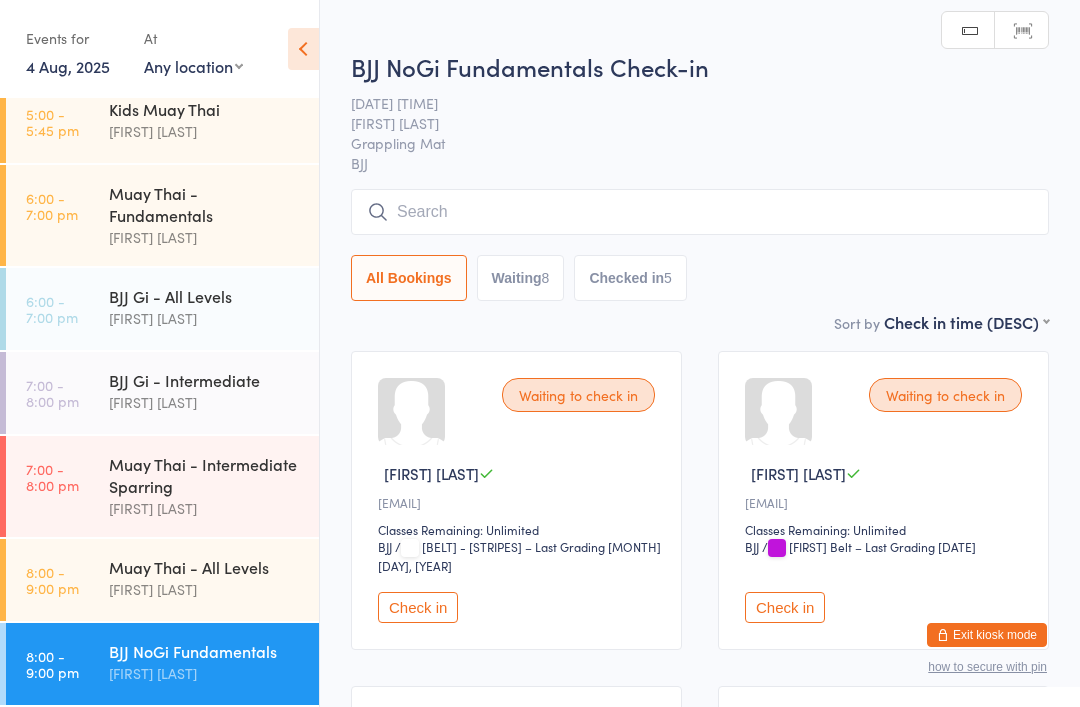 click at bounding box center (700, 212) 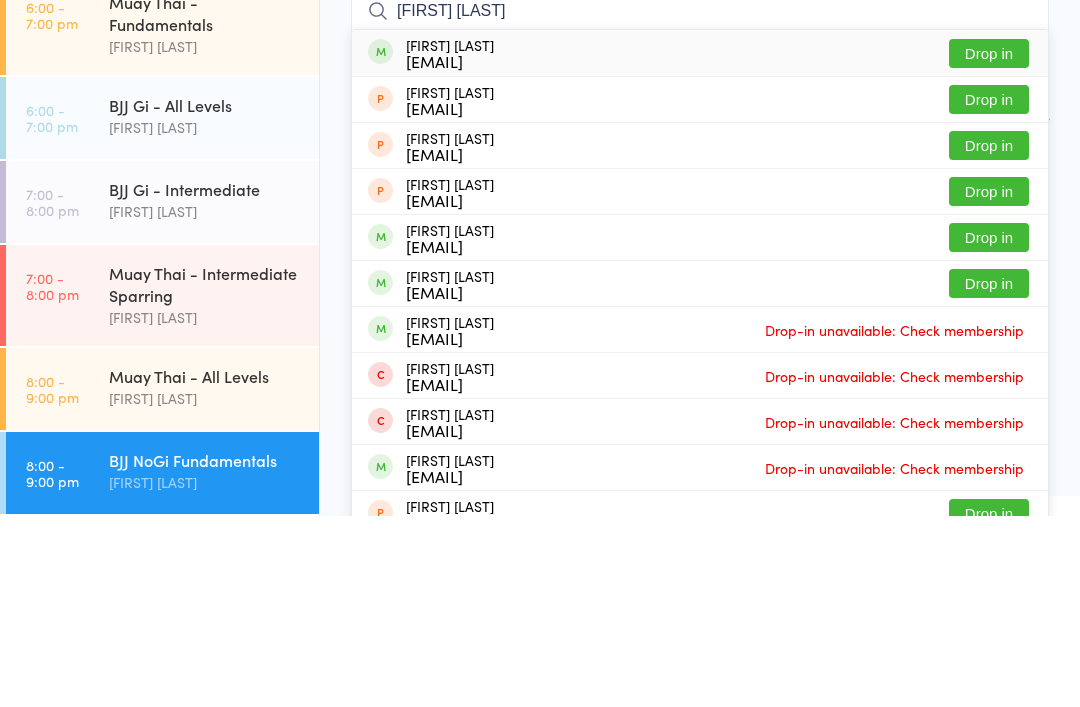 type on "[FIRST] [LAST]" 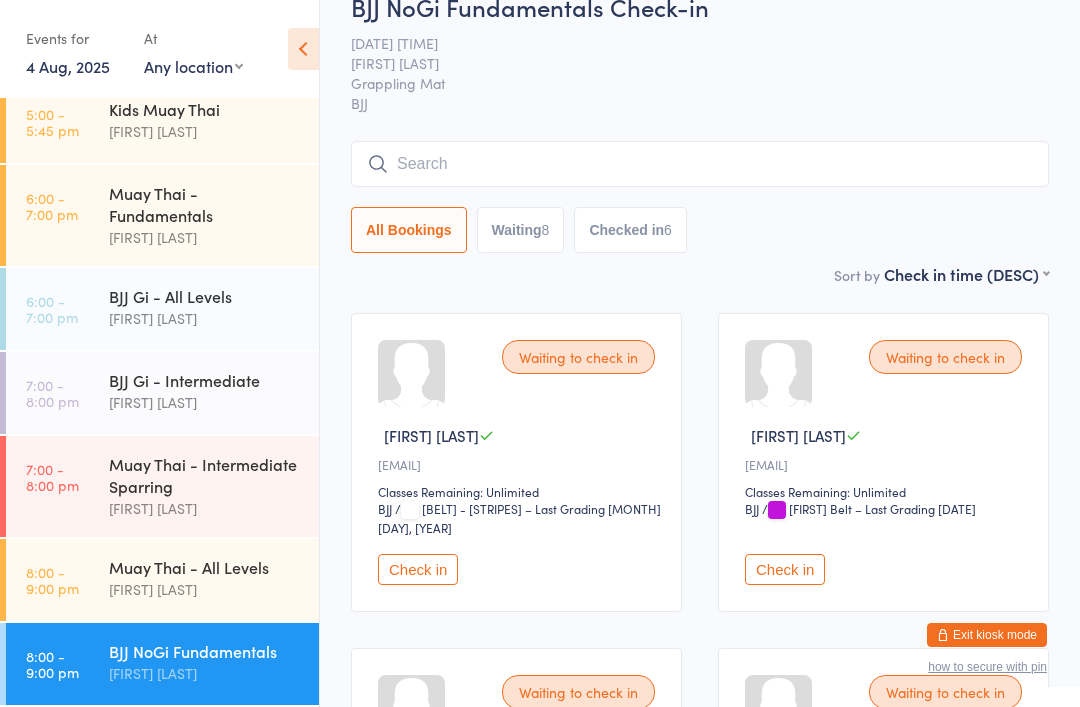 scroll, scrollTop: 0, scrollLeft: 0, axis: both 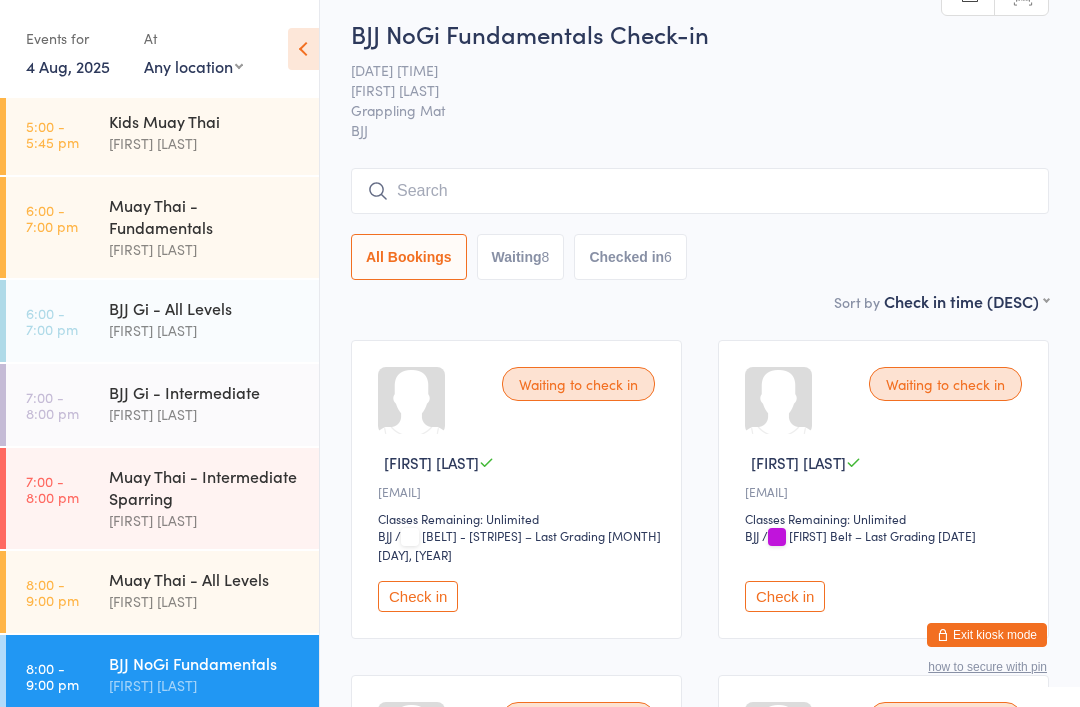 click on "[TIME] - [TIME] [ACTIVITY] - [LEVELS] [FIRST] [LAST]" at bounding box center [162, 592] 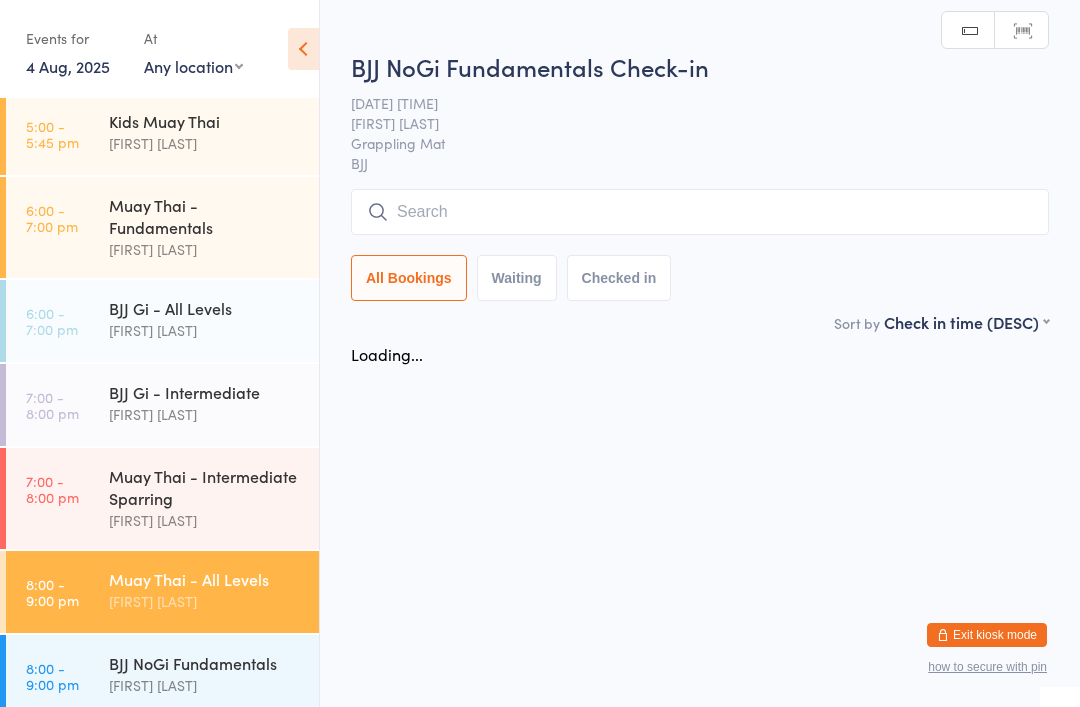 scroll, scrollTop: 0, scrollLeft: 0, axis: both 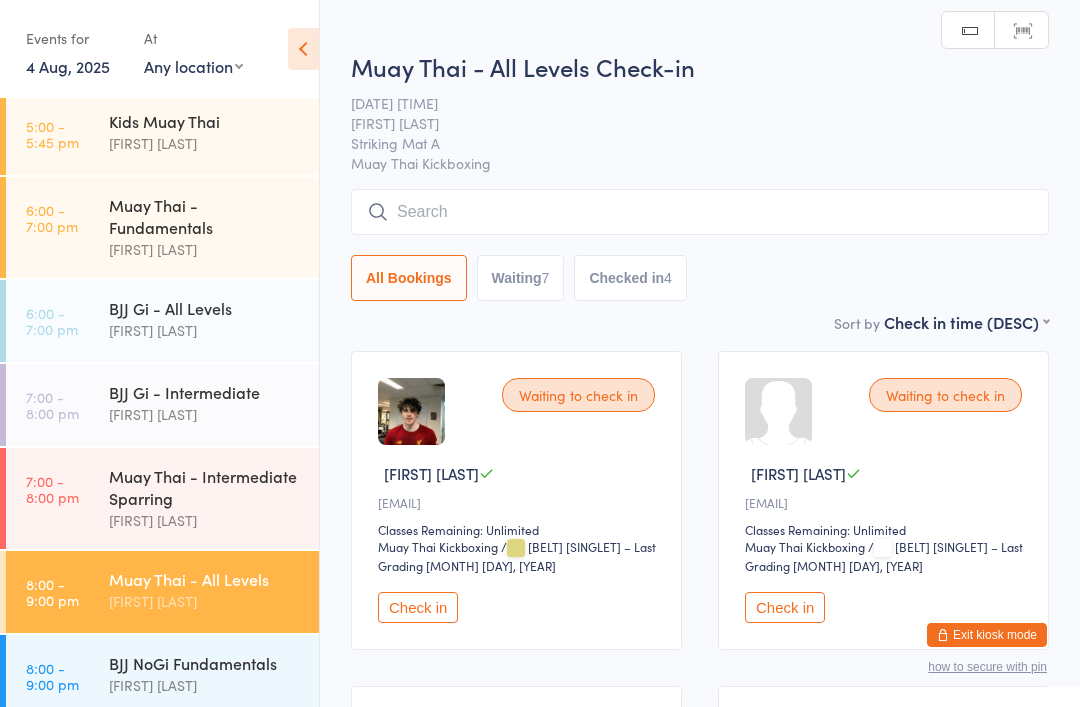 click at bounding box center [700, 212] 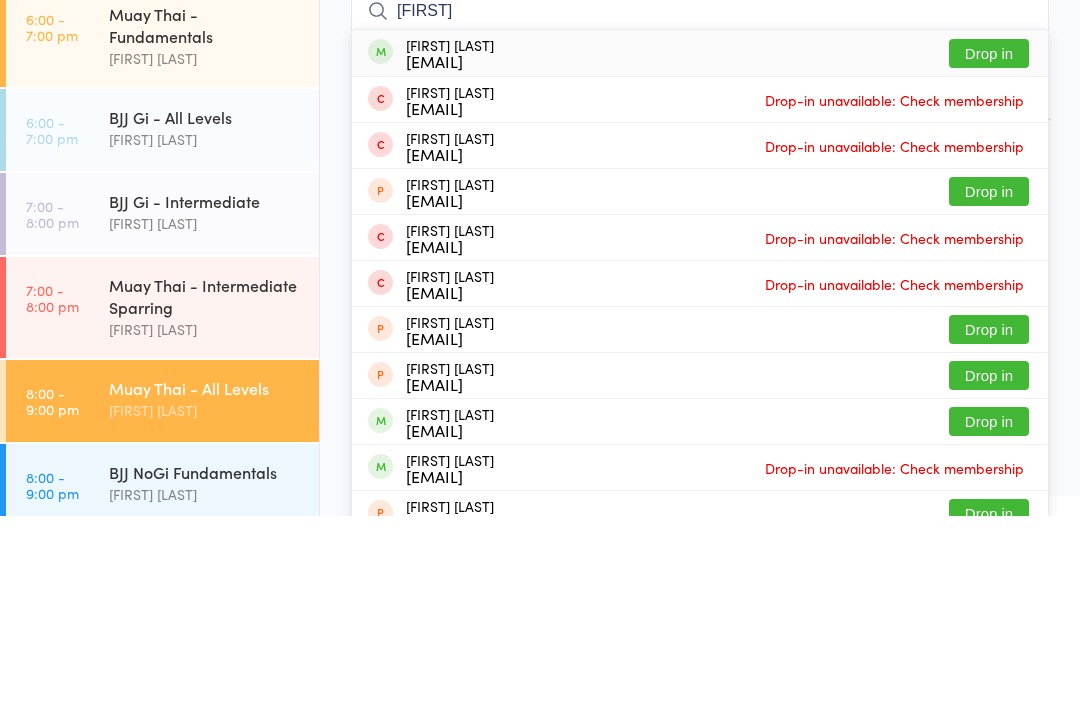 type on "[FIRST]" 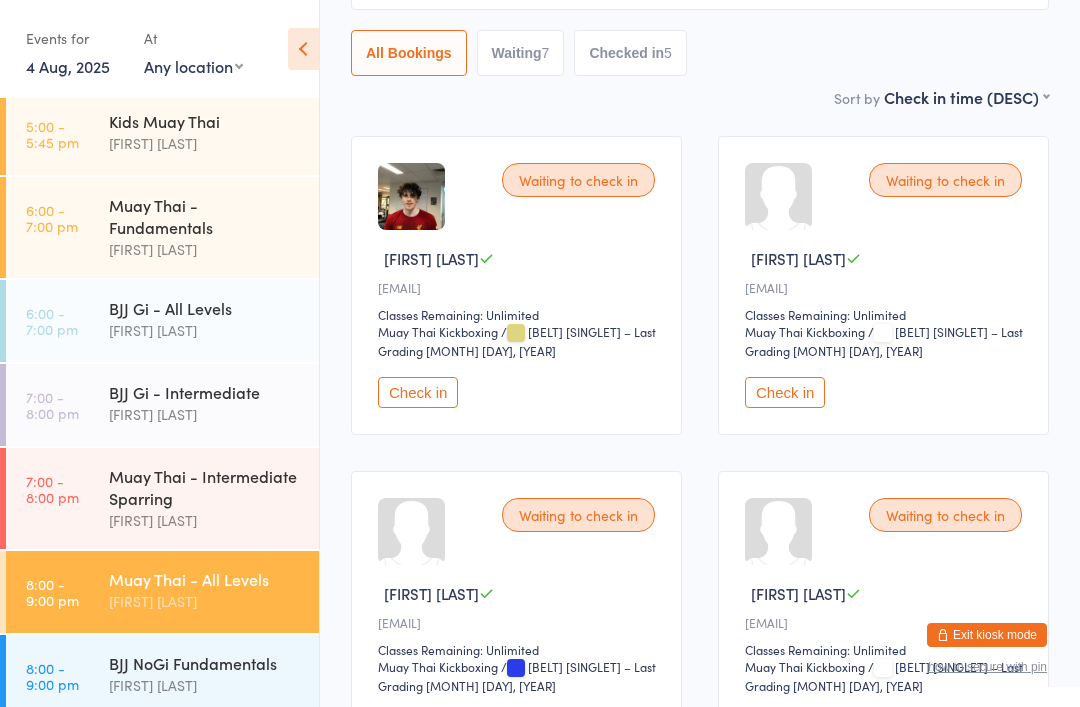 scroll, scrollTop: 262, scrollLeft: 0, axis: vertical 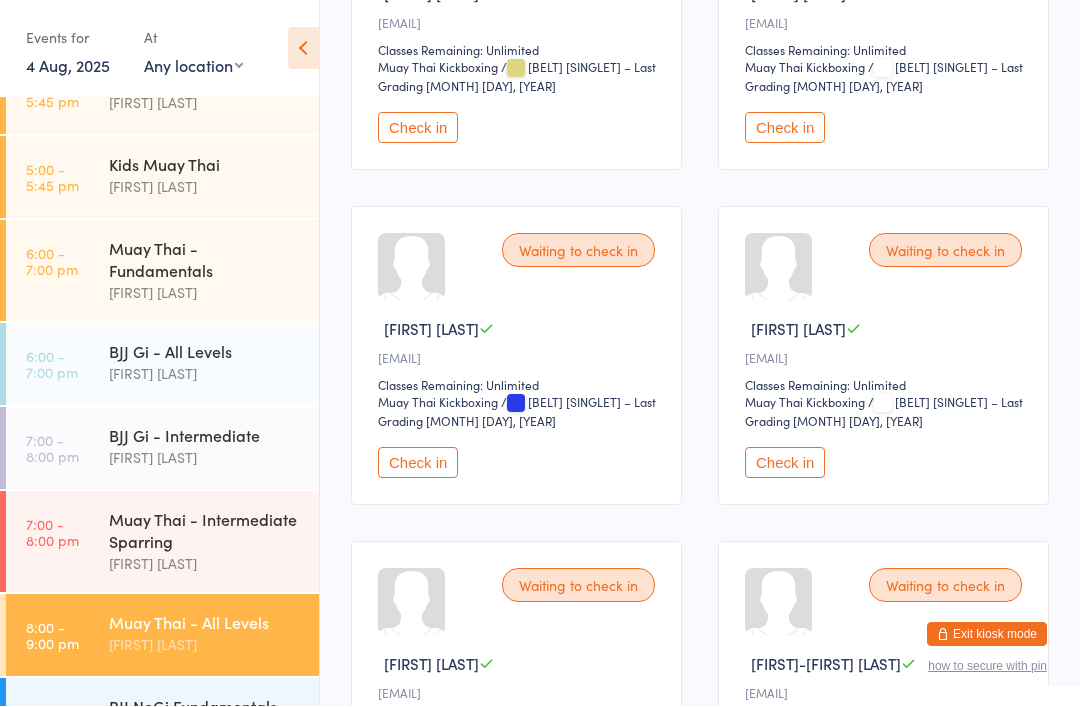 click on "[FIRST] [LAST]" at bounding box center (205, 729) 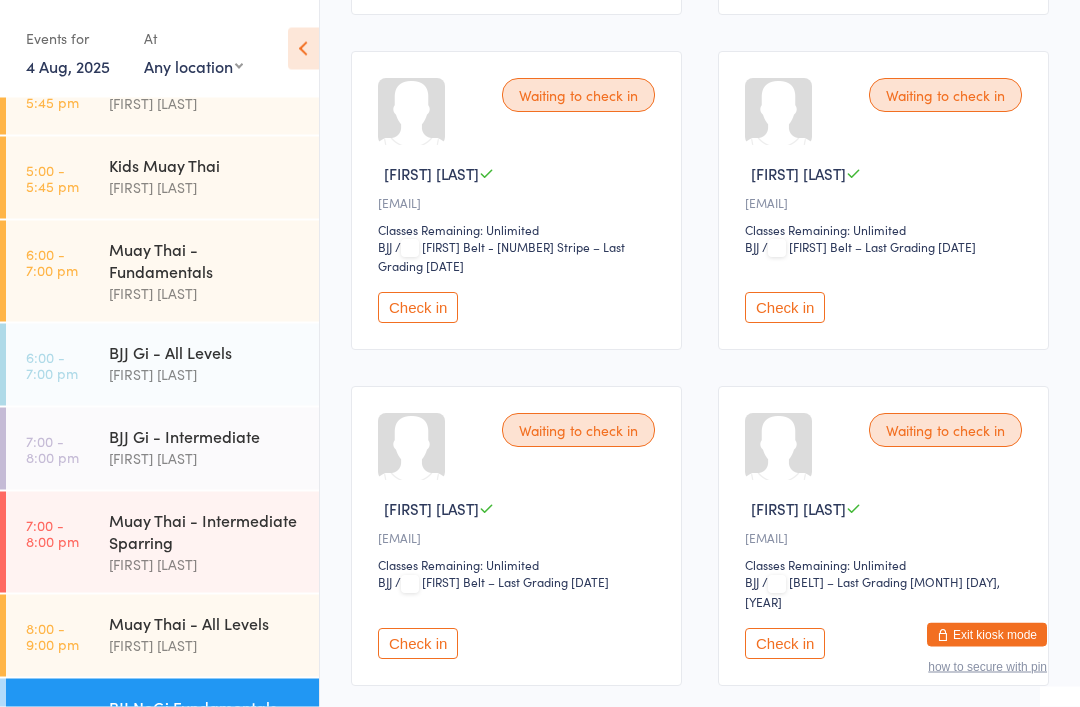scroll, scrollTop: 635, scrollLeft: 0, axis: vertical 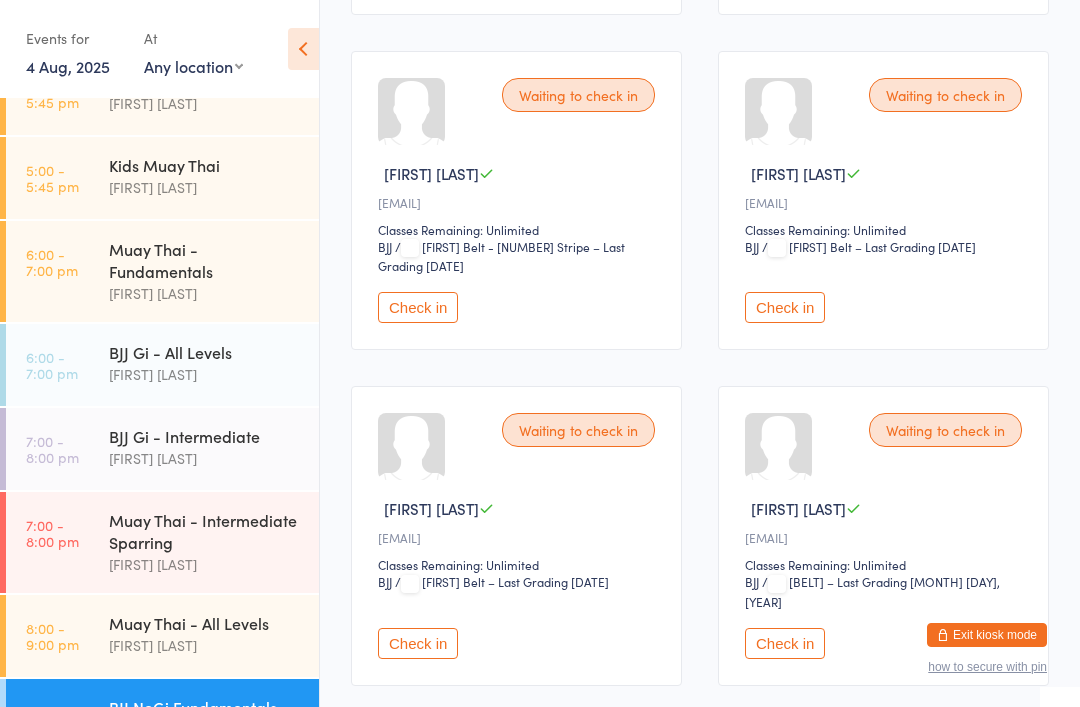 click on "Check in" at bounding box center [785, 307] 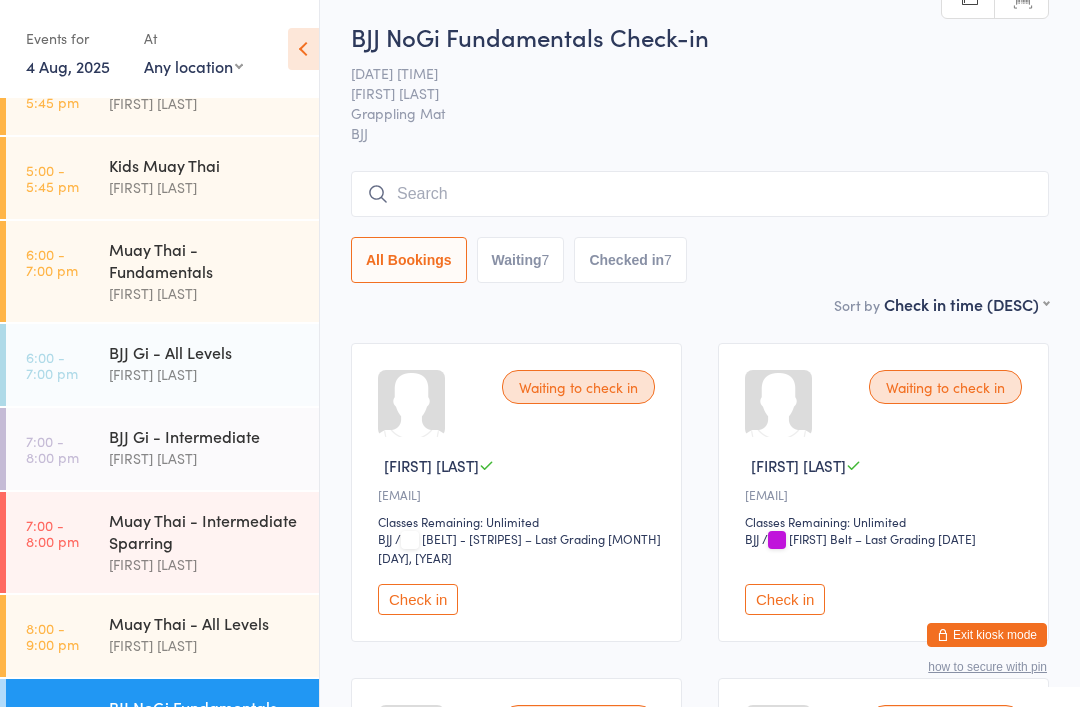 scroll, scrollTop: 0, scrollLeft: 0, axis: both 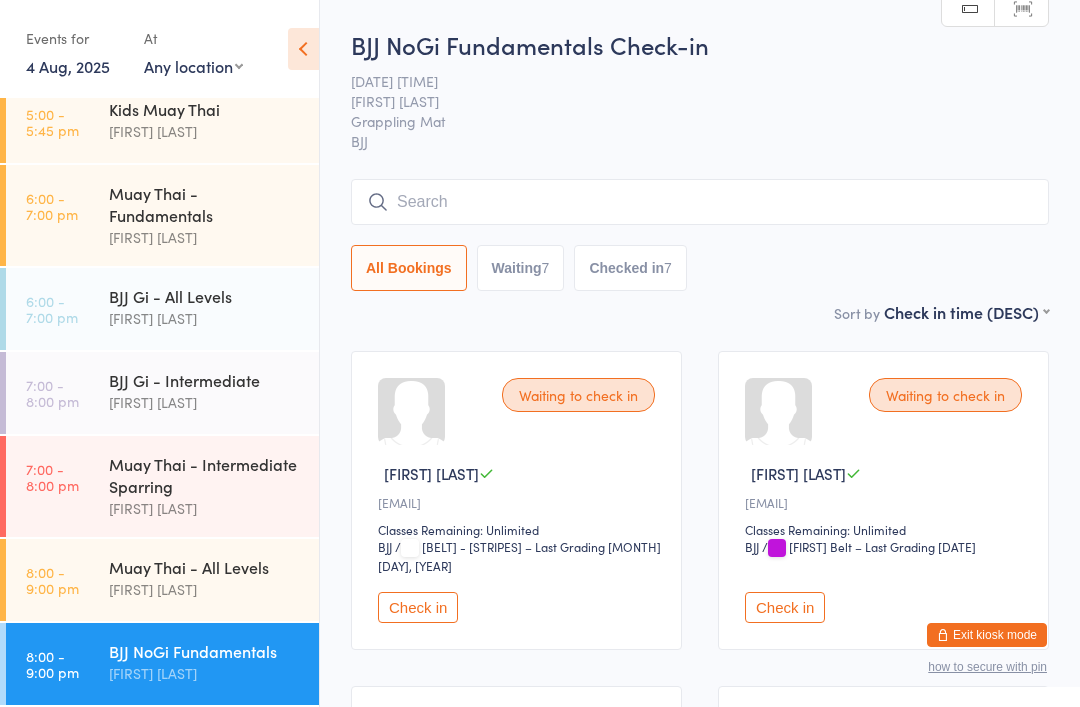 click on "Muay Thai - All Levels" at bounding box center [205, 567] 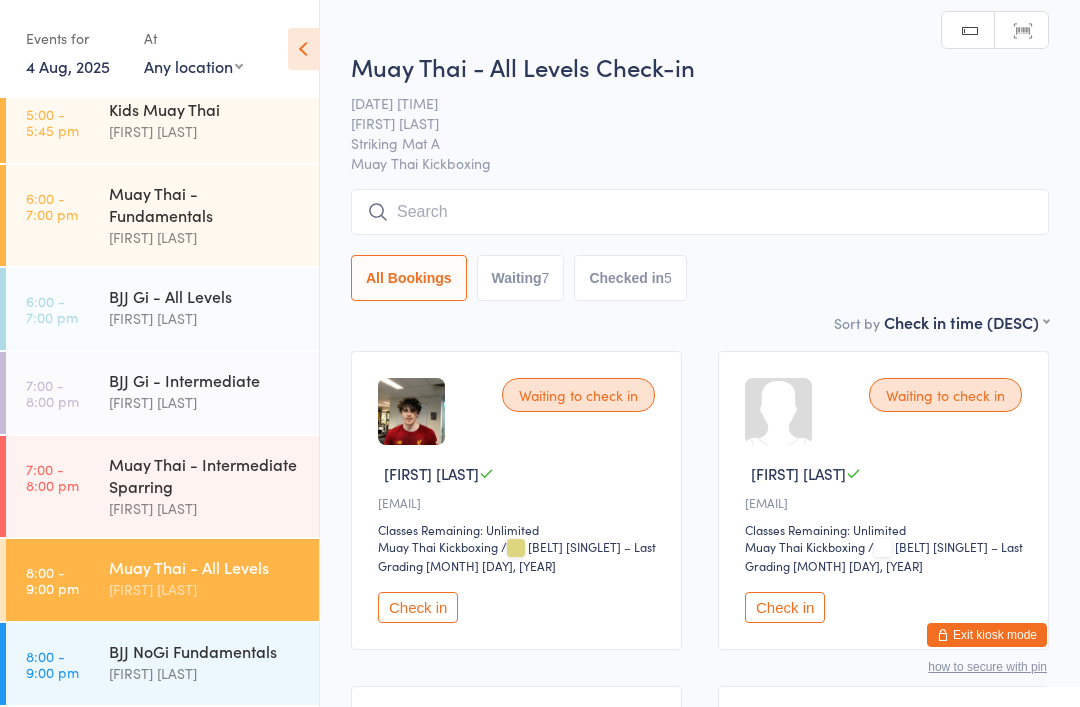 click at bounding box center [700, 212] 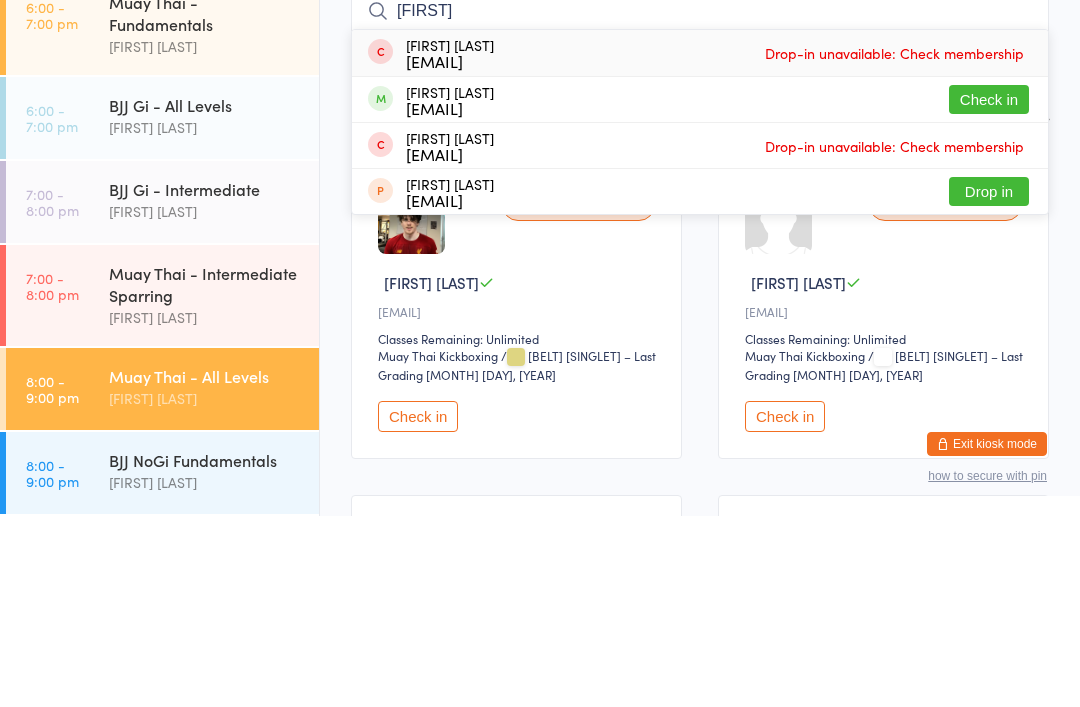type on "[FIRST]" 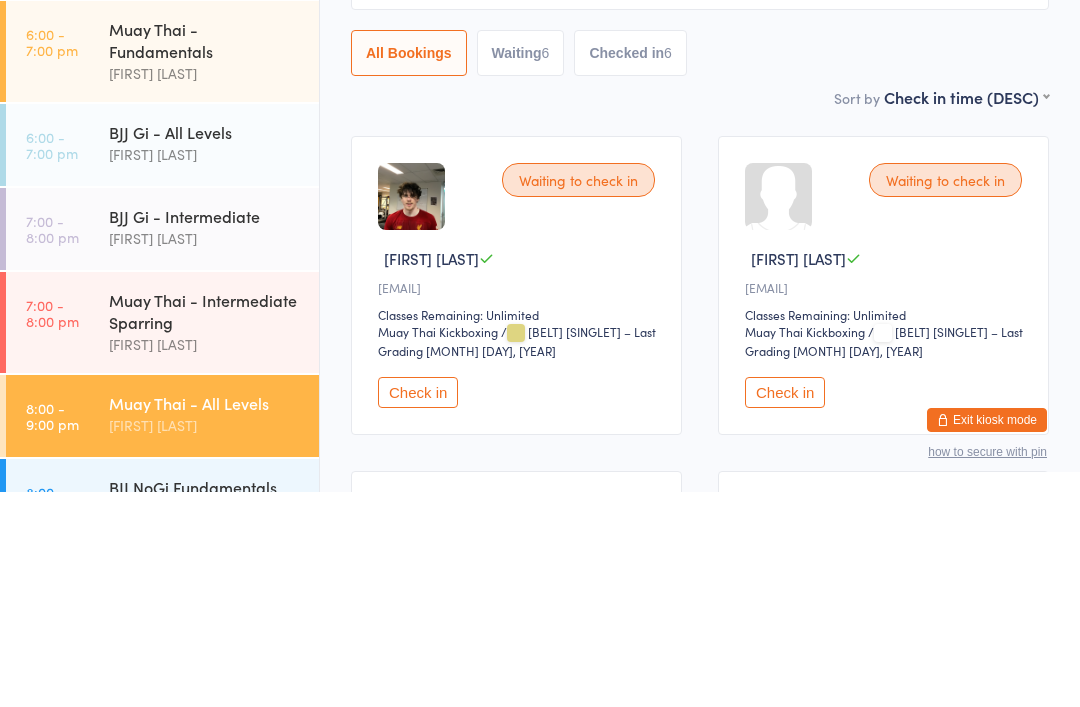 scroll, scrollTop: 381, scrollLeft: 0, axis: vertical 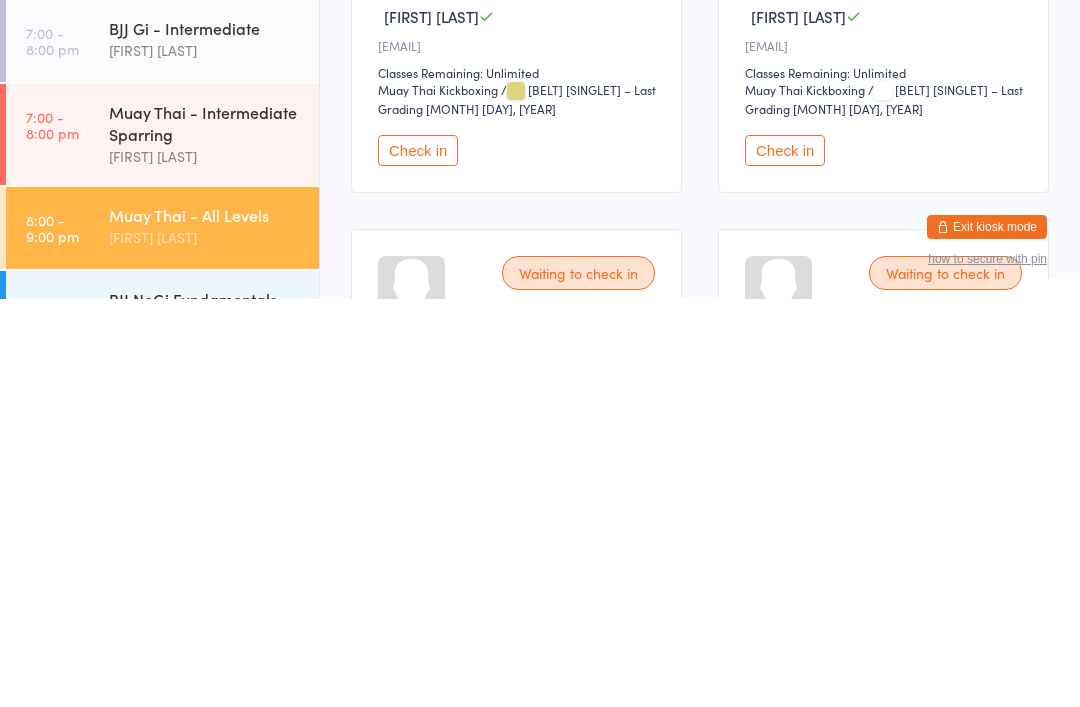 click on "Waiting to check in [FIRST] [LAST] [EMAIL] Classes Remaining: Unlimited [ACTIVITY] [ACTIVITY] / [BELT] Singlet – Last Grading [DATE] Check in Waiting to check in [FIRST] [LAST] [EMAIL] Classes Remaining: Unlimited [ACTIVITY] [ACTIVITY] / [BELT] Singlet – Last Grading [DATE] Check in Waiting to check in [FIRST] [LAST] [EMAIL] Classes Remaining: Unlimited [ACTIVITY] [ACTIVITY] / [BELT] Singlet – Last Grading [DATE] Check in Waiting to check in [FIRST] [LAST] [EMAIL] Classes Remaining: Unlimited [ACTIVITY] [ACTIVITY] / [BELT] Singlet – Last Grading [DATE] Check in Waiting to check in [FIRST] [LAST] [EMAIL] Classes Remaining: Unlimited Check in Waiting to check in [FIRST]-[LAST] [EMAIL] /" at bounding box center [700, 1289] 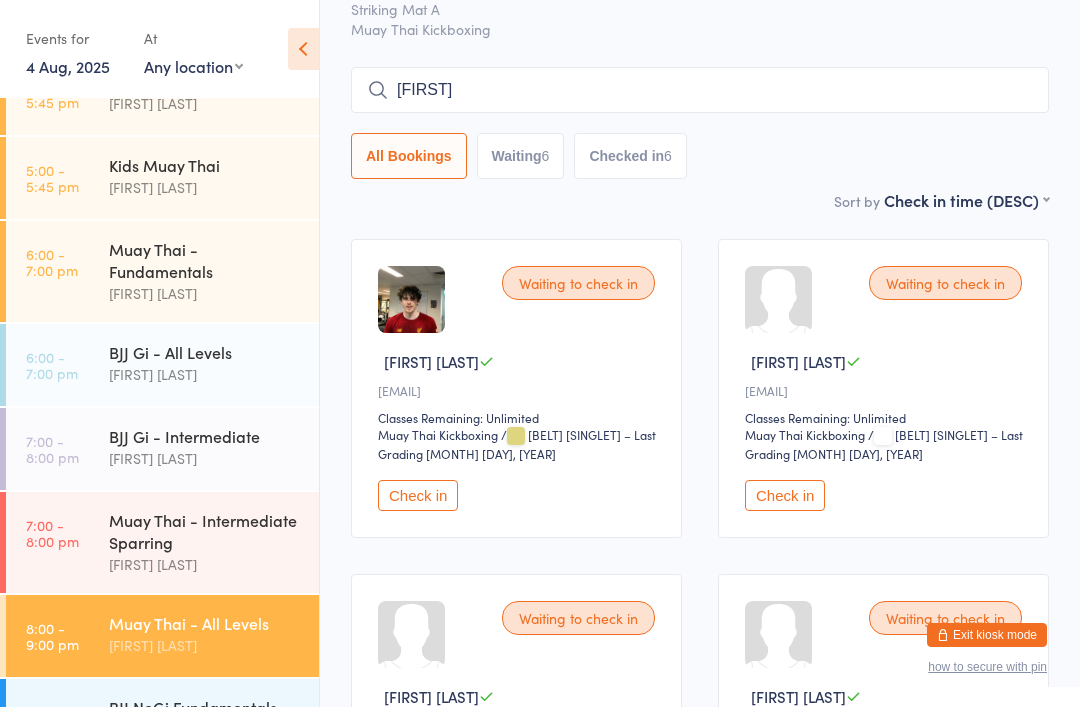 scroll, scrollTop: 0, scrollLeft: 0, axis: both 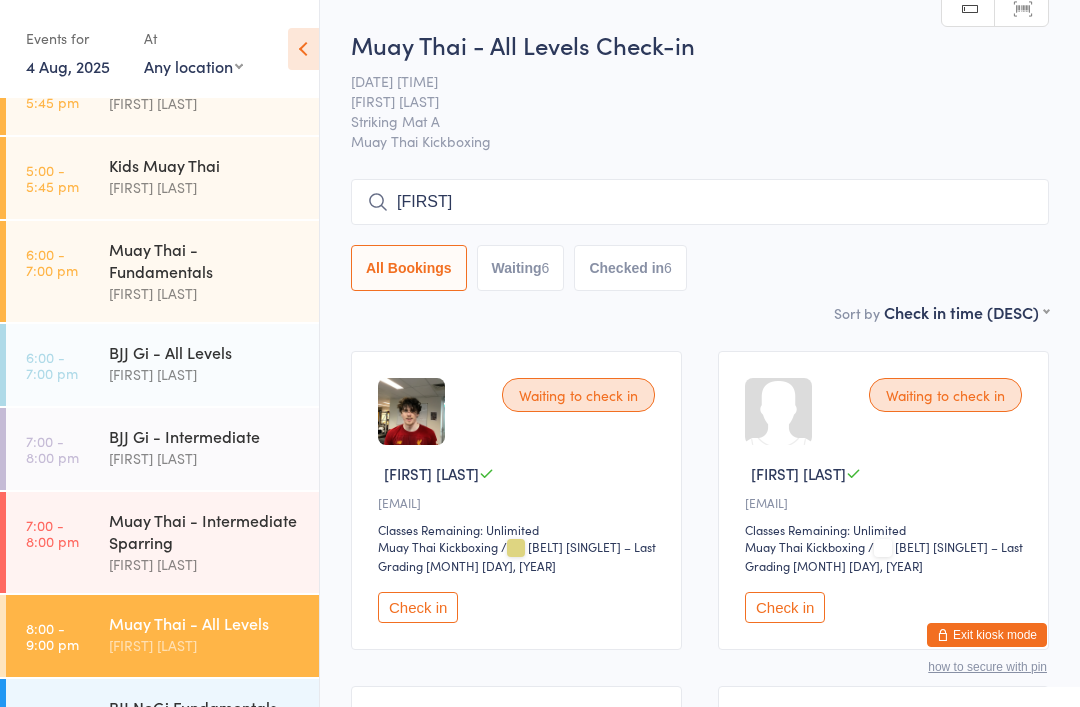 click on "[FIRST]" at bounding box center [700, 202] 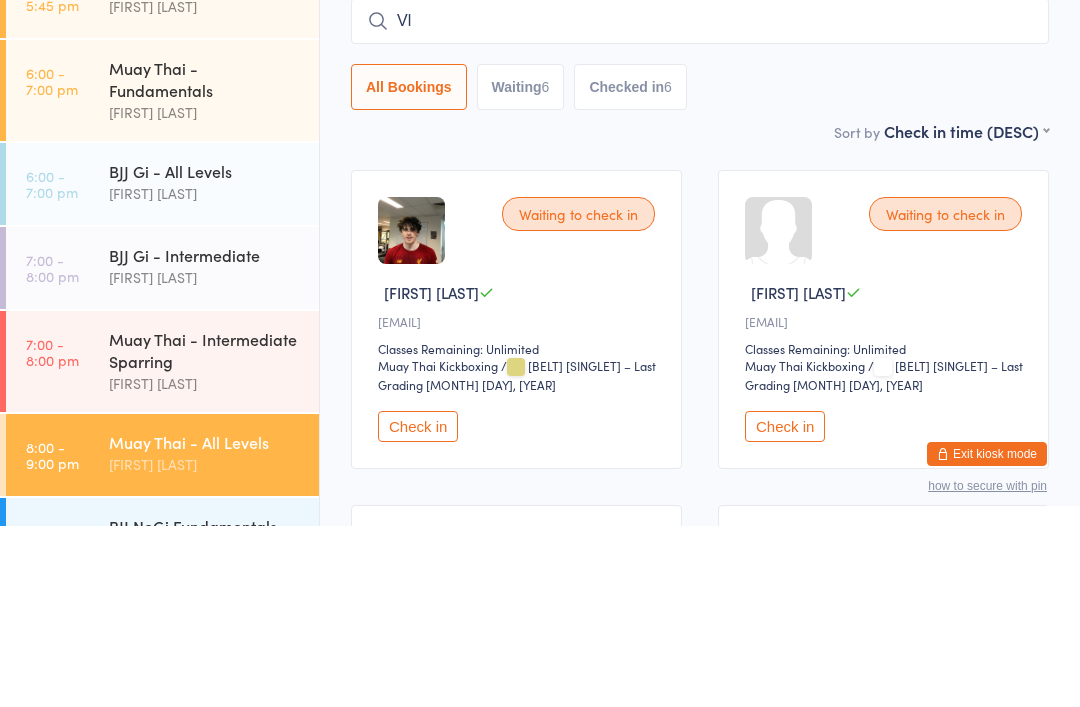 type on "V" 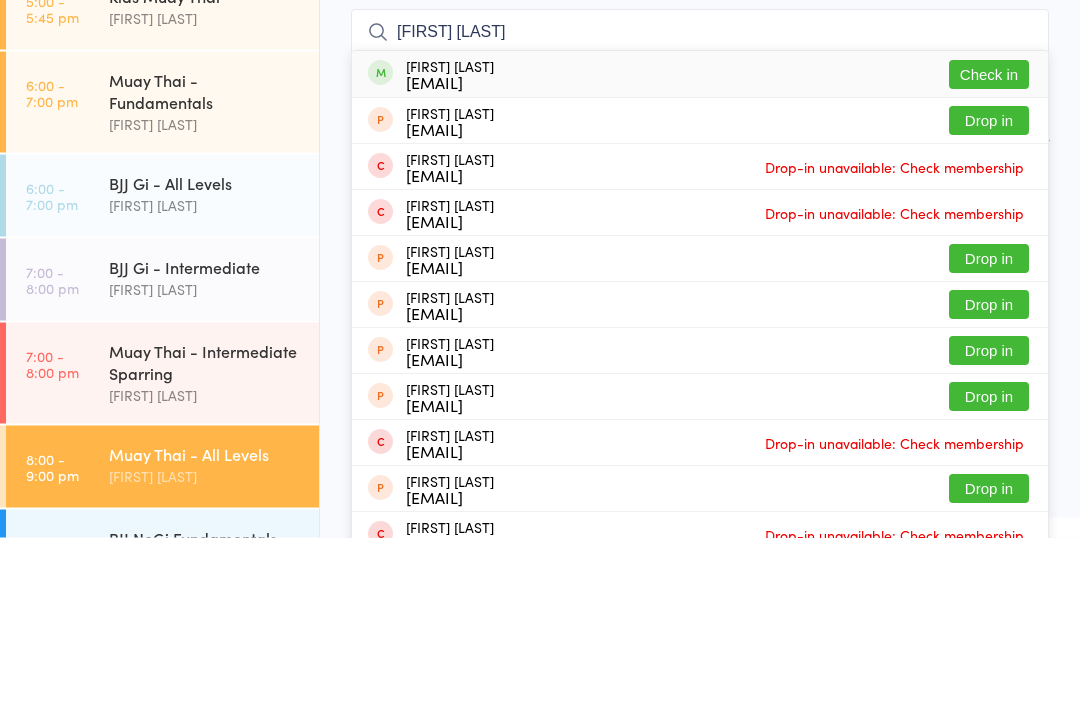 type on "[FIRST] [LAST]" 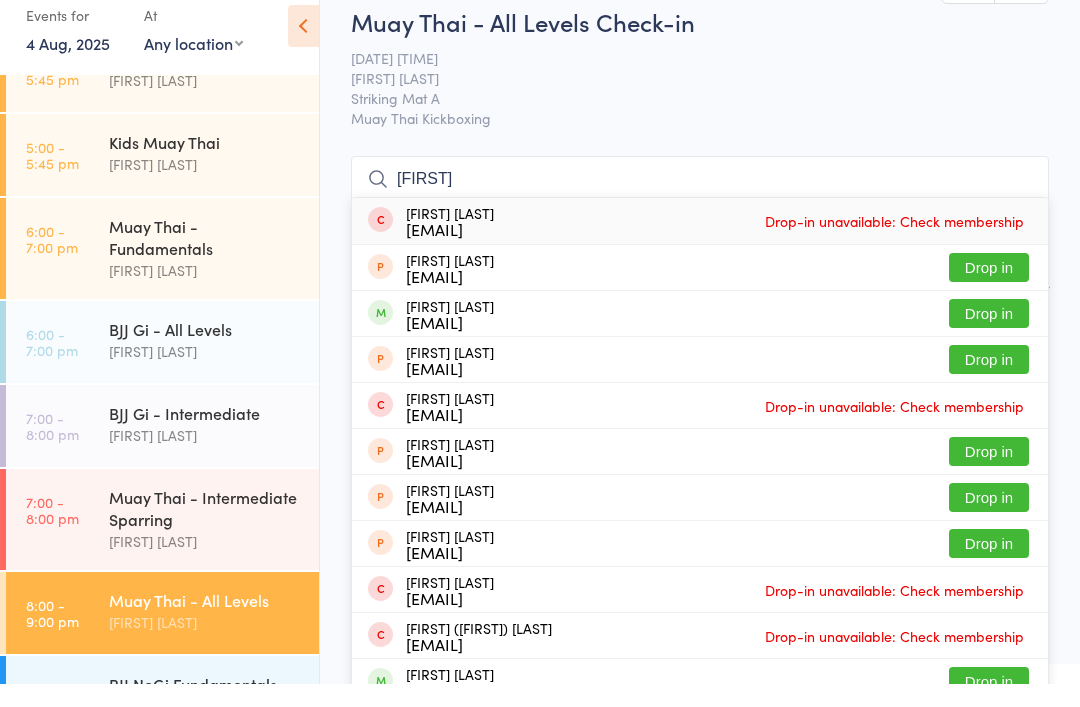 type on "[FIRST]" 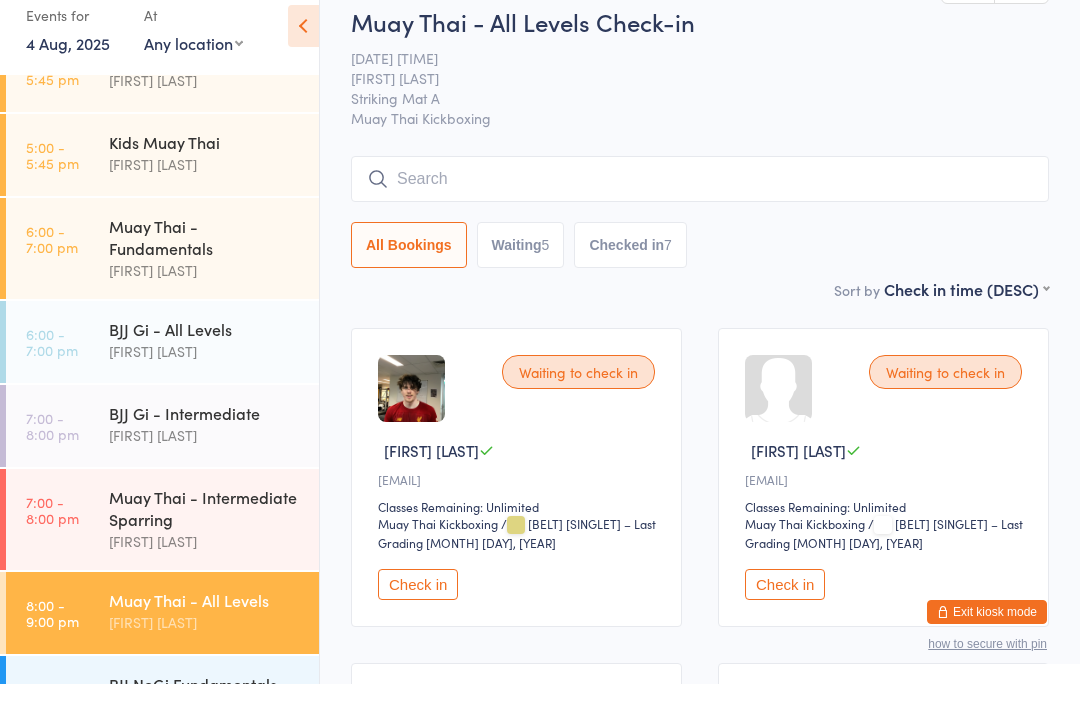 scroll, scrollTop: 23, scrollLeft: 0, axis: vertical 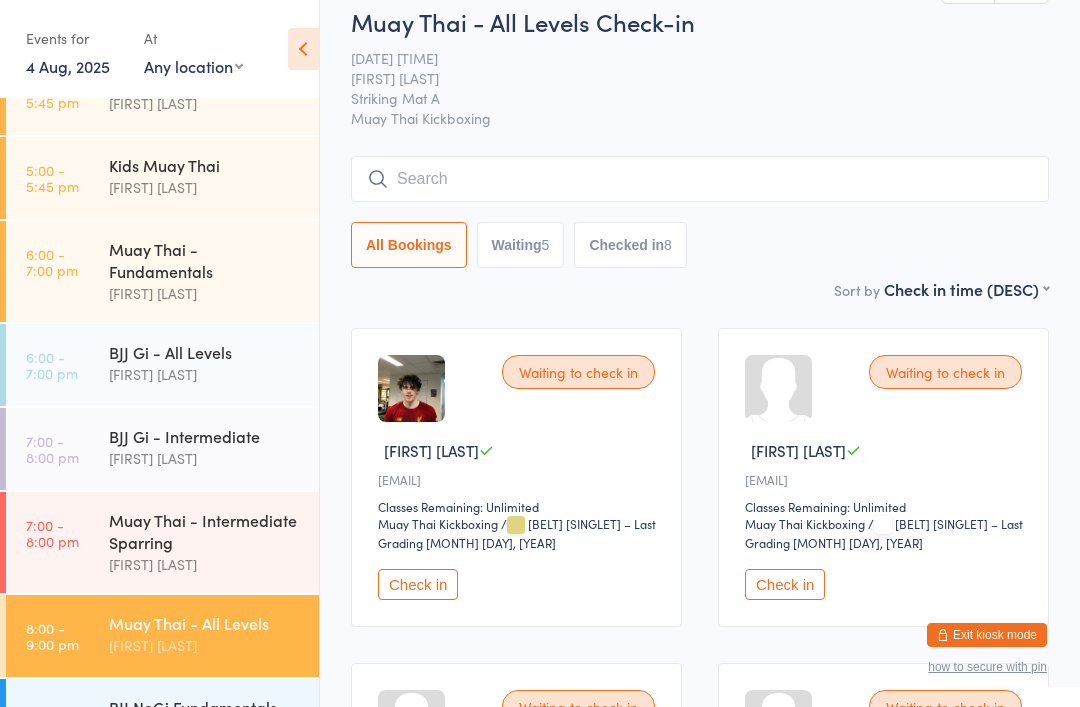 click at bounding box center [700, 179] 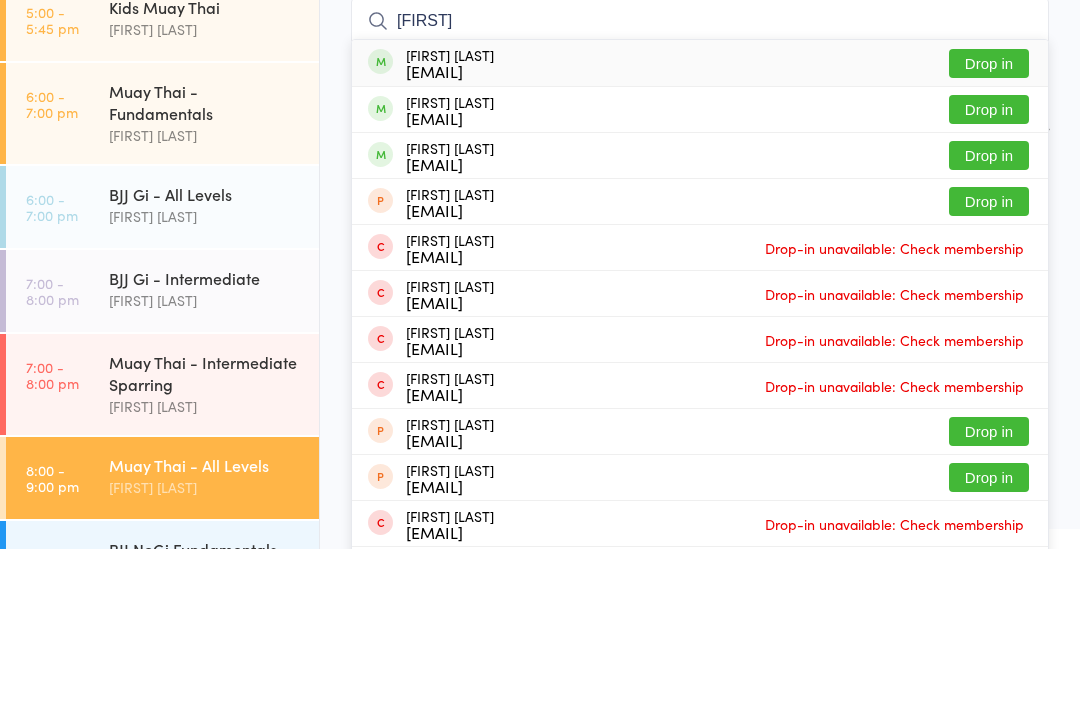 type on "[FIRST]" 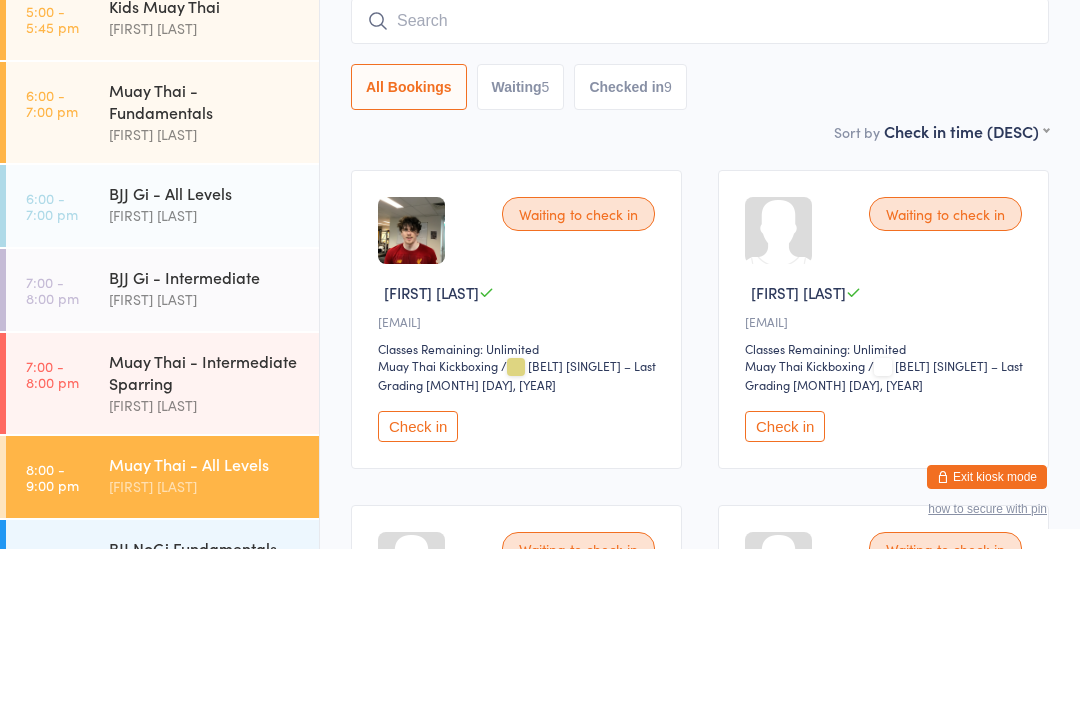 scroll, scrollTop: 381, scrollLeft: 0, axis: vertical 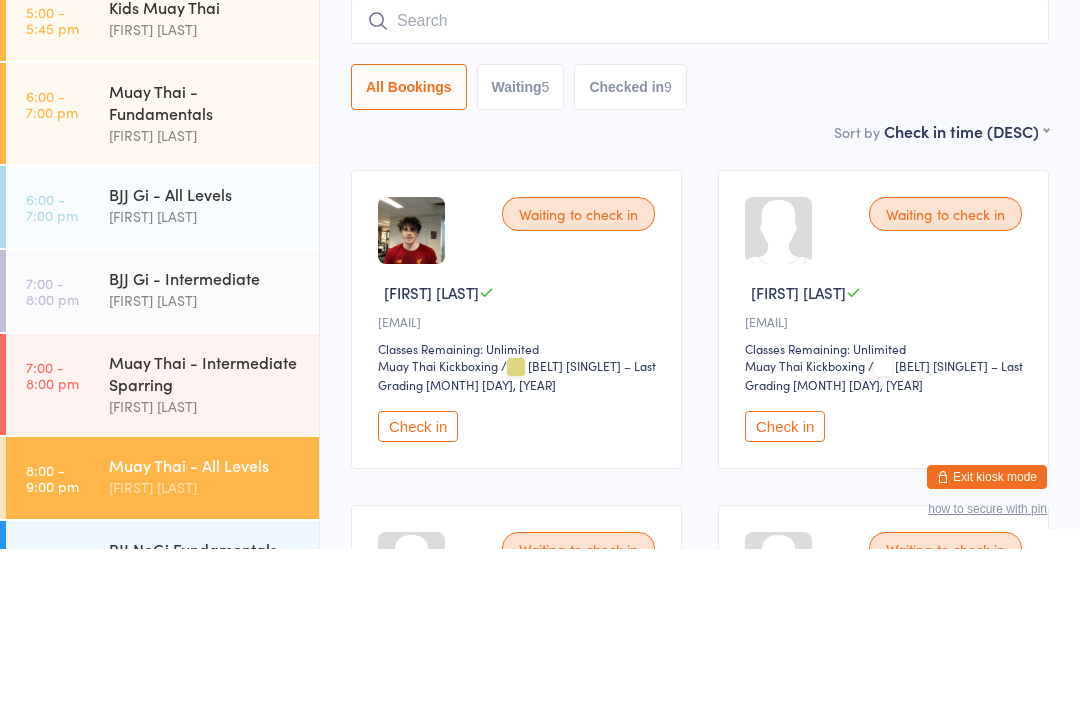 click on "Waiting to check in [FIRST] [LAST] [EMAIL] Classes Remaining: Unlimited Muay Thai Kickboxing Muay Thai Kickboxing / Yellow Singlet – Last Grading Sep 21, [YEAR] Check in" at bounding box center (516, 477) 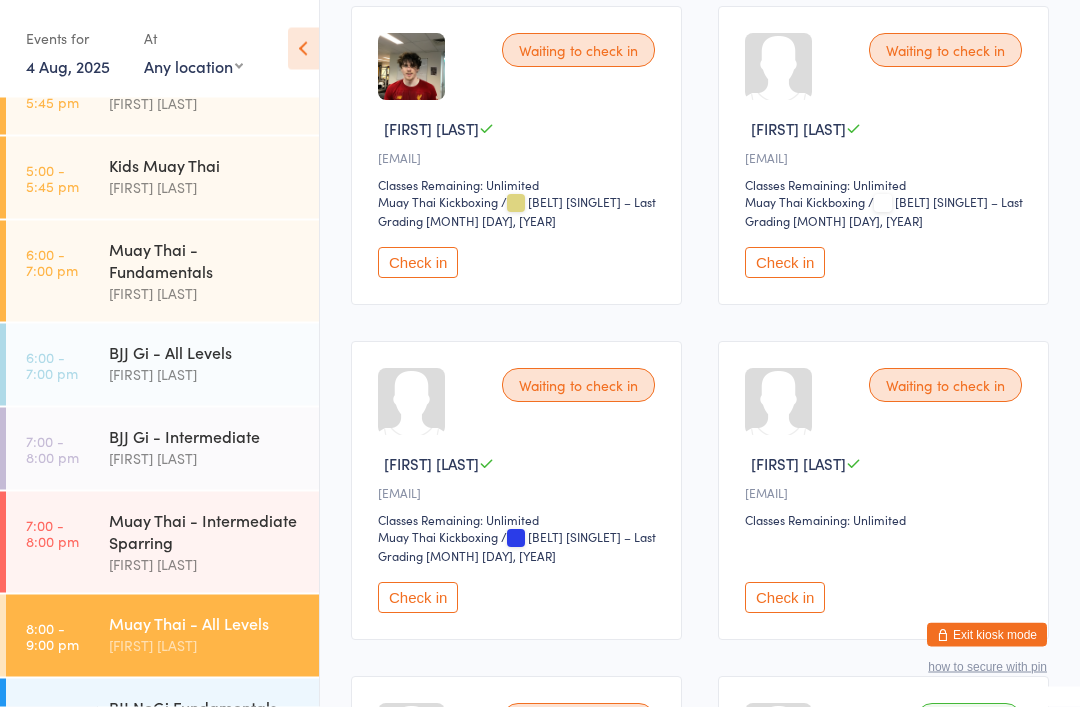 scroll, scrollTop: 345, scrollLeft: 0, axis: vertical 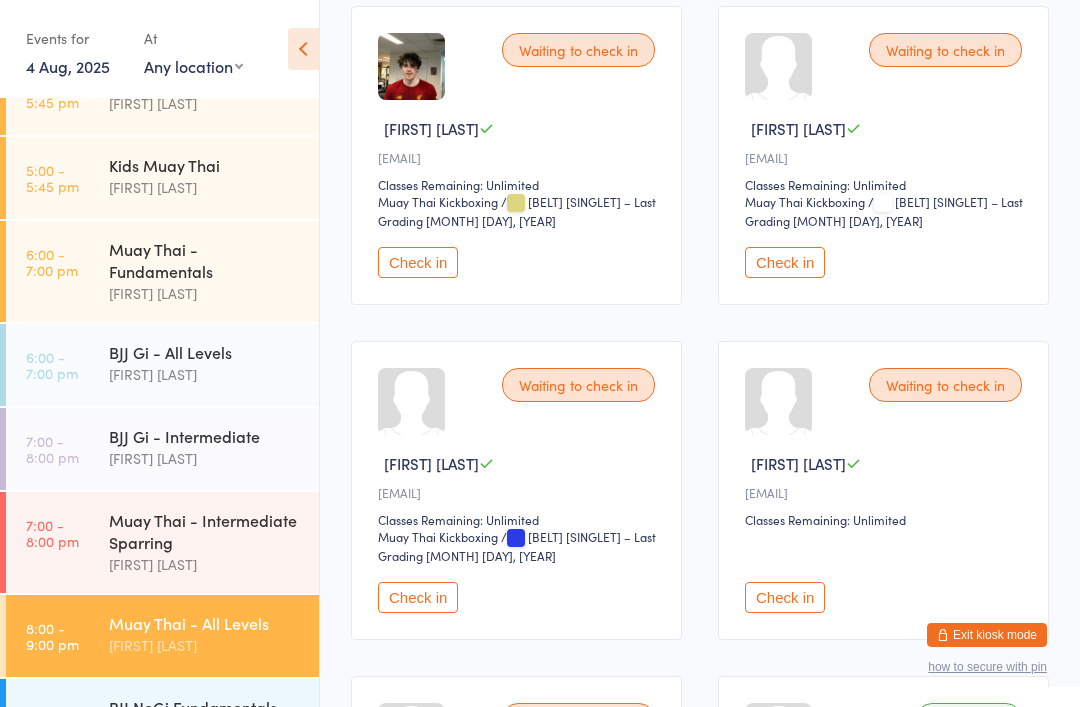 click on "[FIRST] [LAST]" at bounding box center [205, 729] 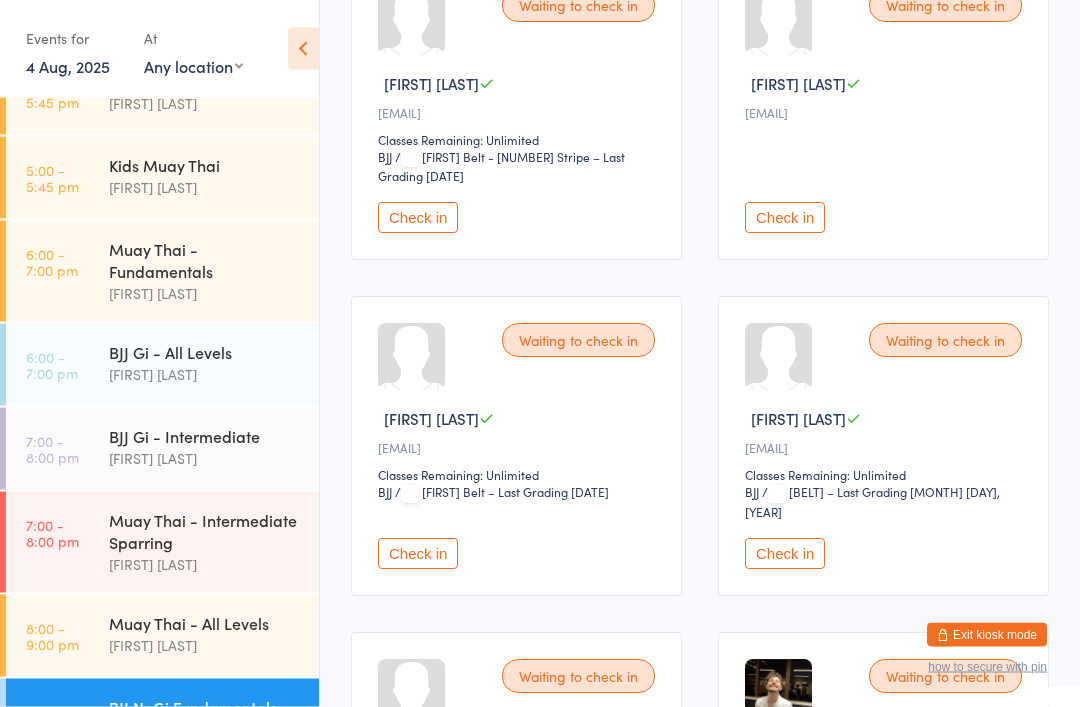 scroll, scrollTop: 725, scrollLeft: 0, axis: vertical 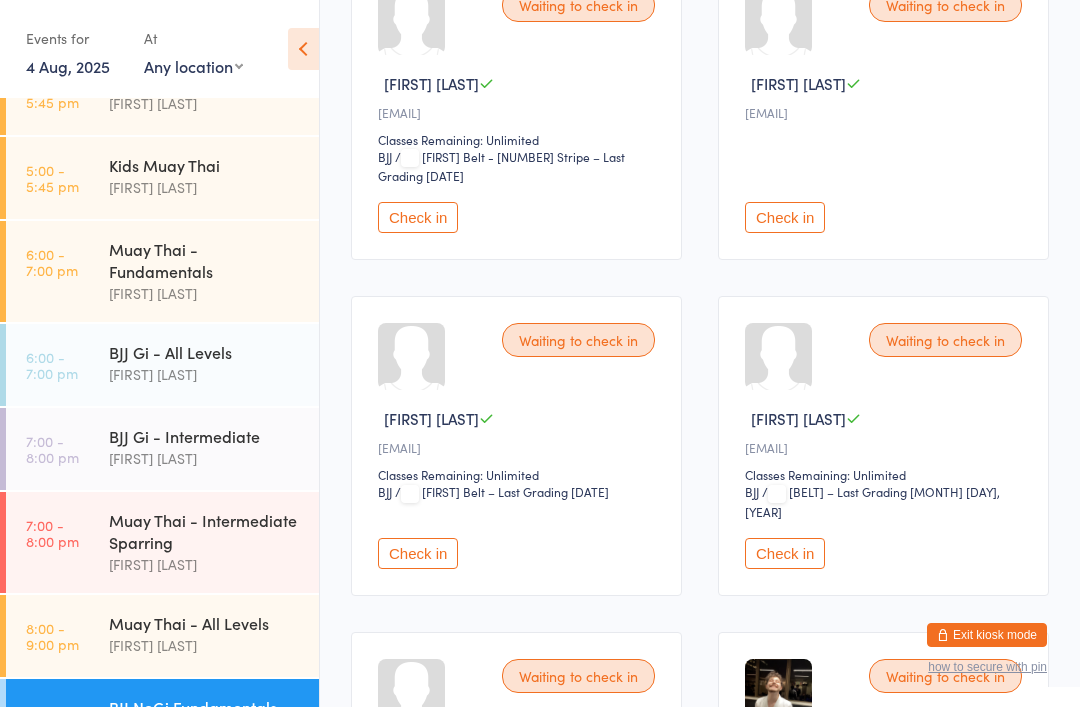 click on "Check in" at bounding box center (418, 553) 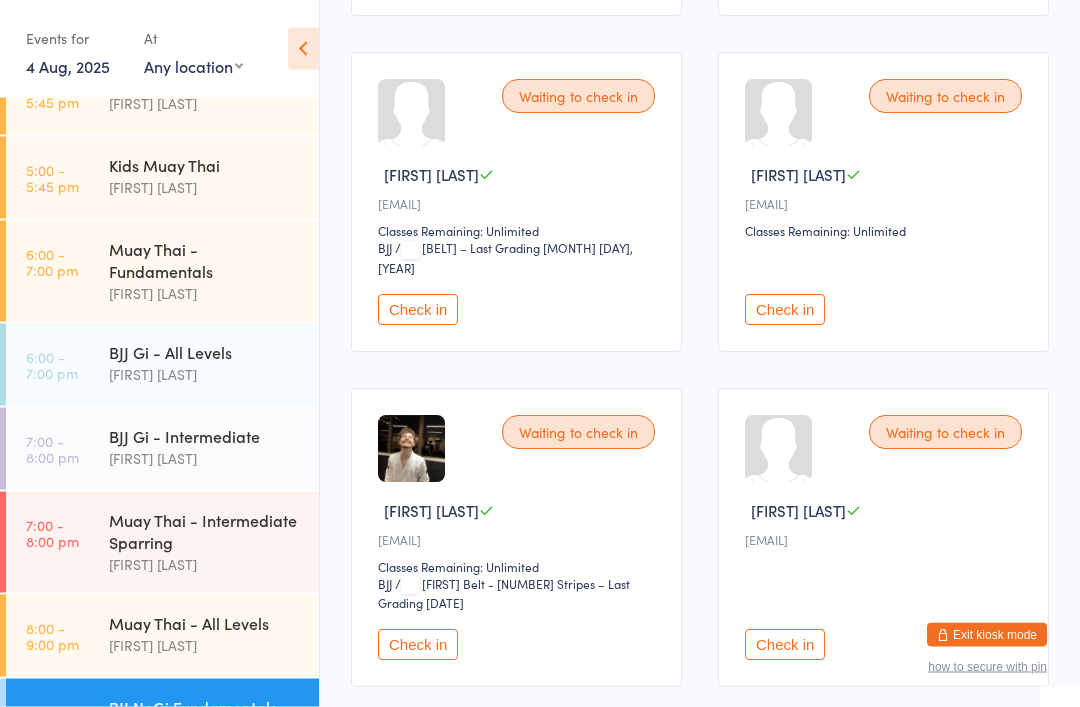 scroll, scrollTop: 1005, scrollLeft: 0, axis: vertical 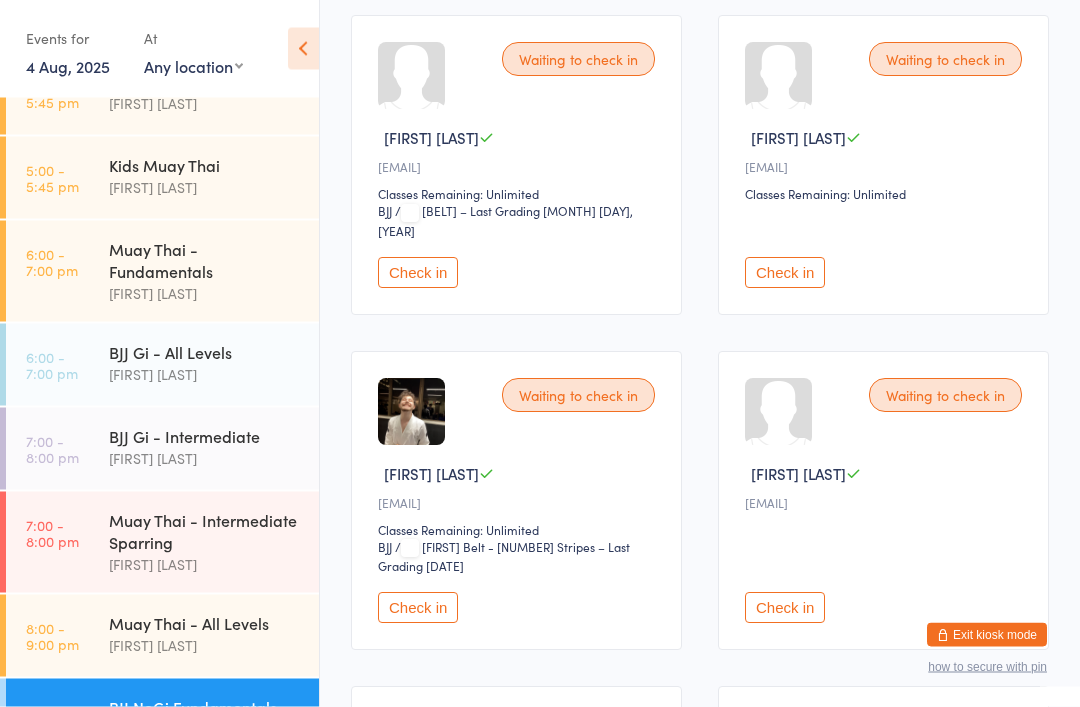 click on "Waiting to check in [FIRST] [LAST] [EMAIL] Classes Remaining: Unlimited [ACTIVITY] [ACTIVITY] / [FIRST] Belt - [NUMBER] Stripes – Last Grading [DATE] Check in" at bounding box center [516, 501] 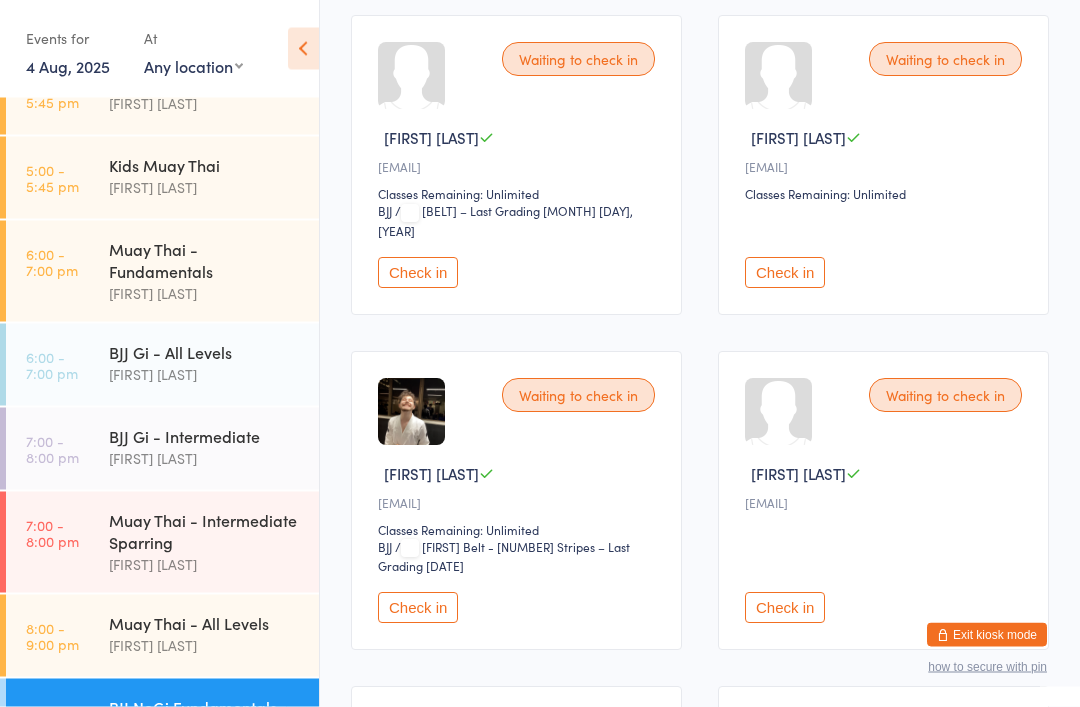scroll, scrollTop: 1006, scrollLeft: 0, axis: vertical 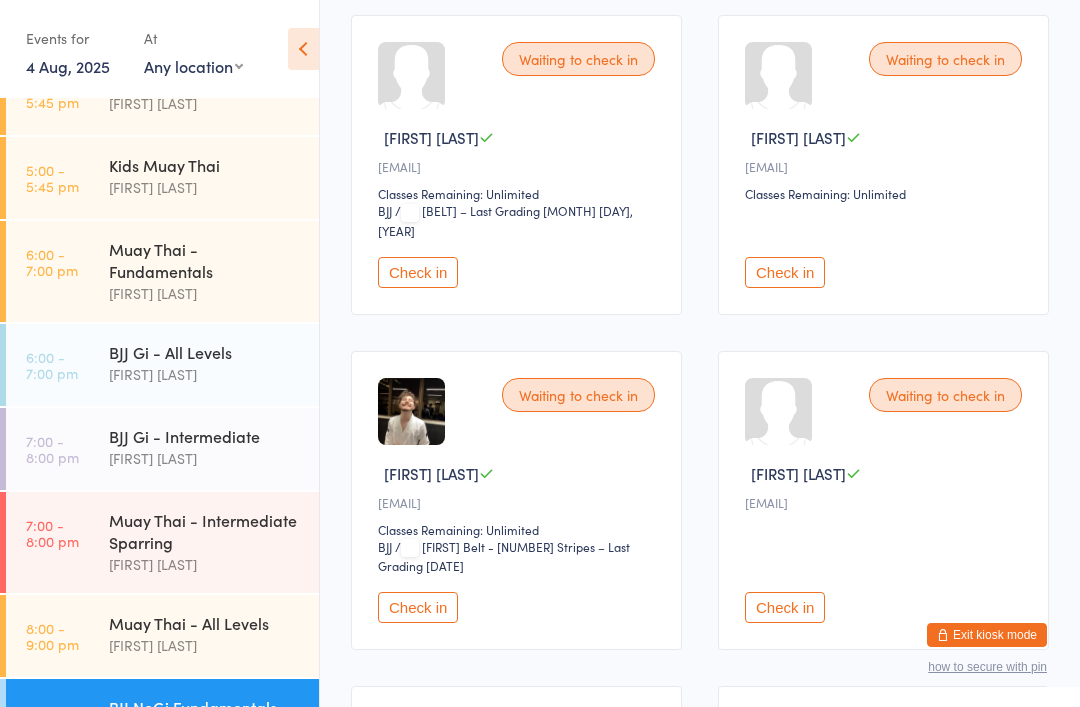 click on "Check in" at bounding box center (418, 607) 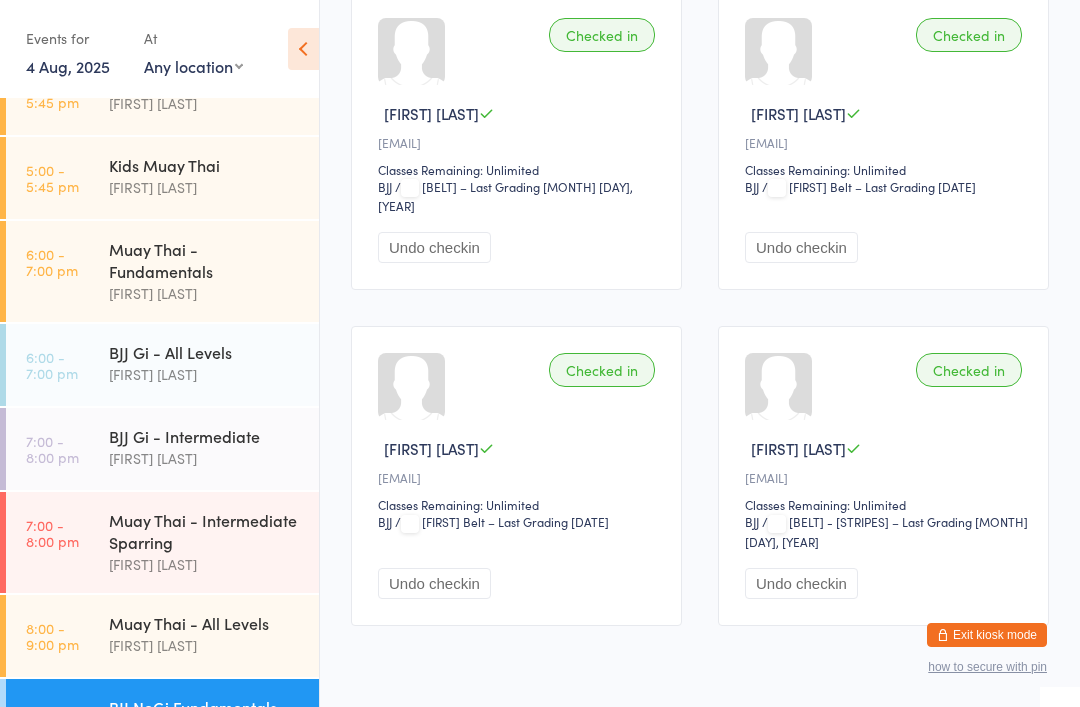 scroll, scrollTop: 2368, scrollLeft: 0, axis: vertical 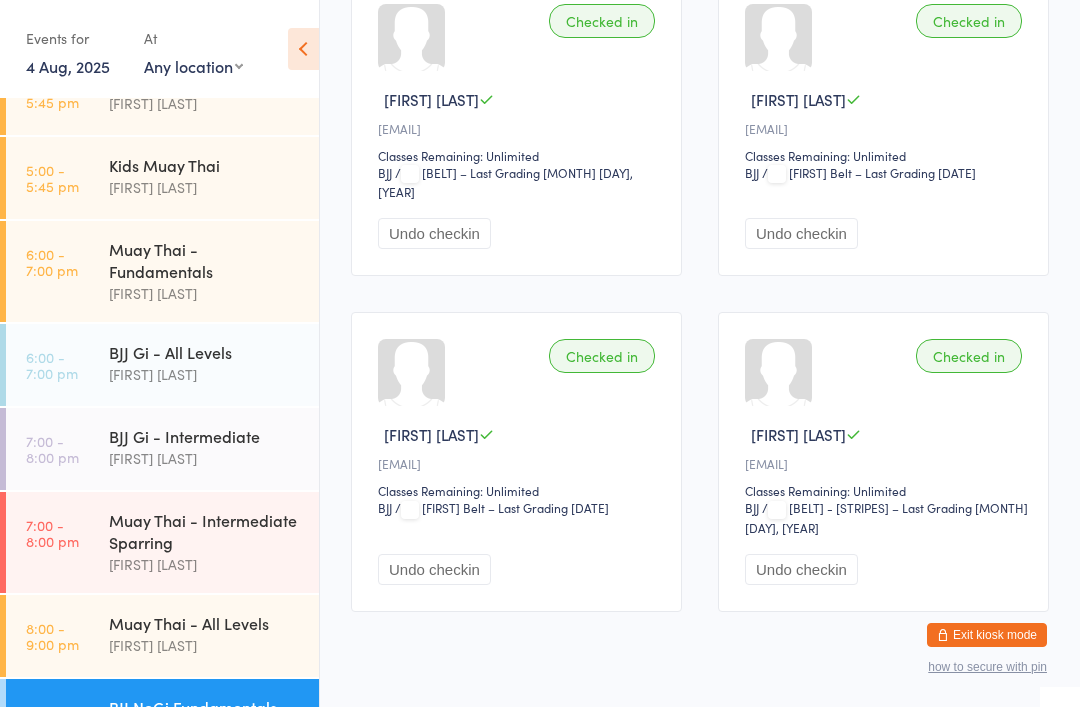 click on "Muay Thai - All Levels" at bounding box center (205, 623) 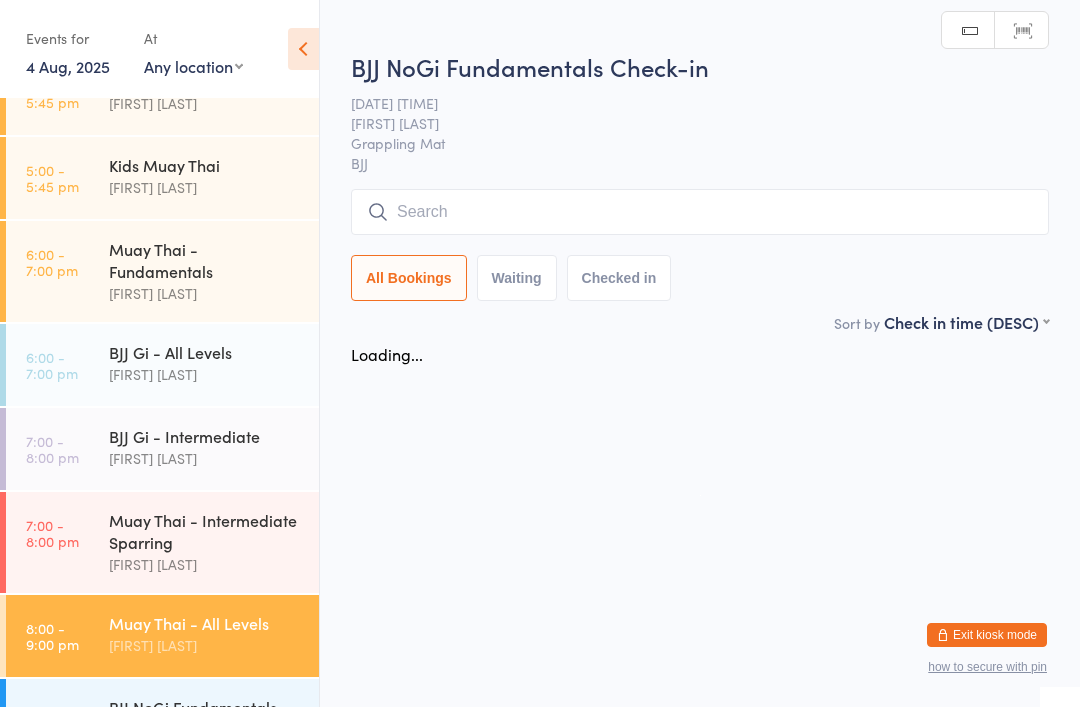 scroll, scrollTop: 0, scrollLeft: 0, axis: both 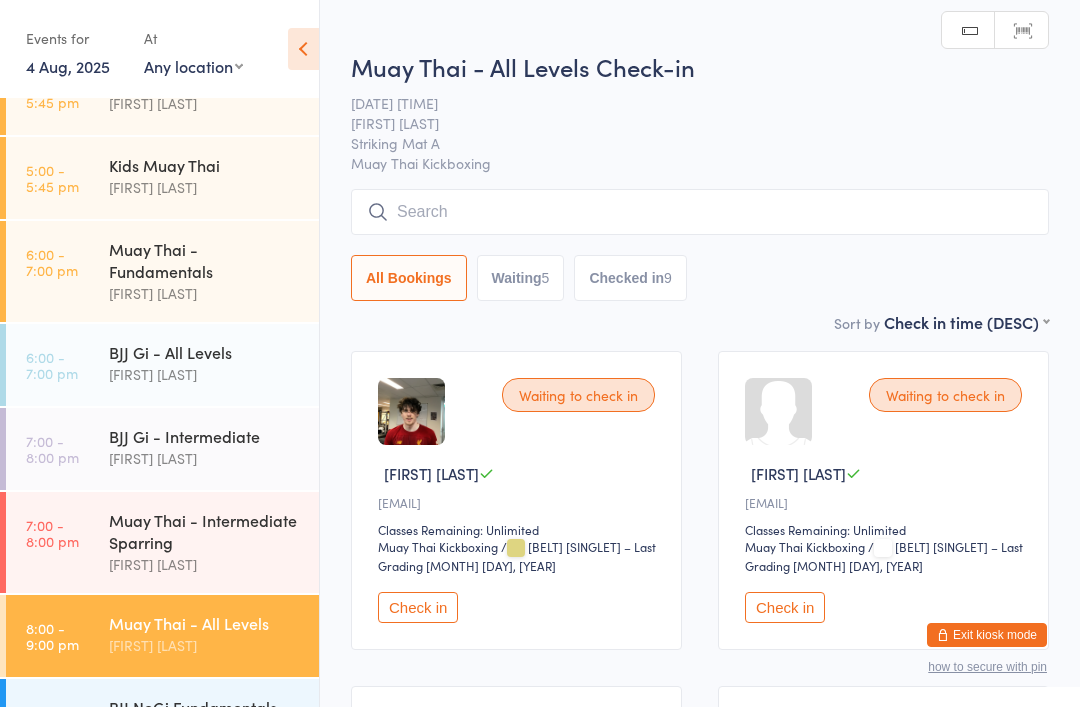 click at bounding box center (700, 212) 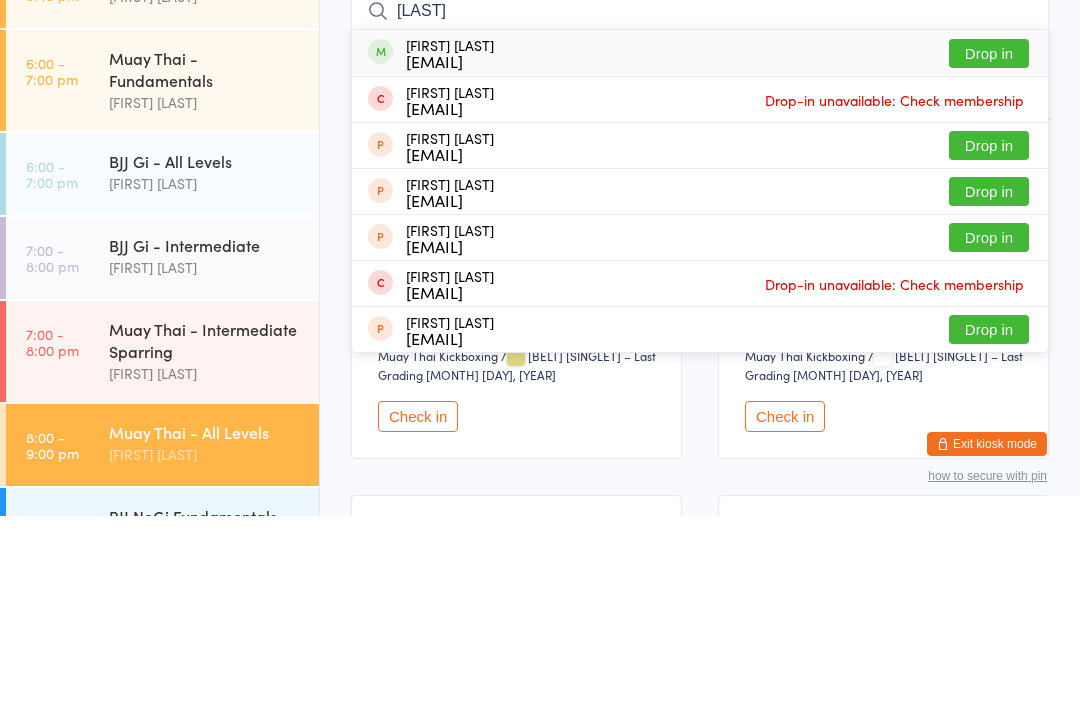 type on "[LAST]" 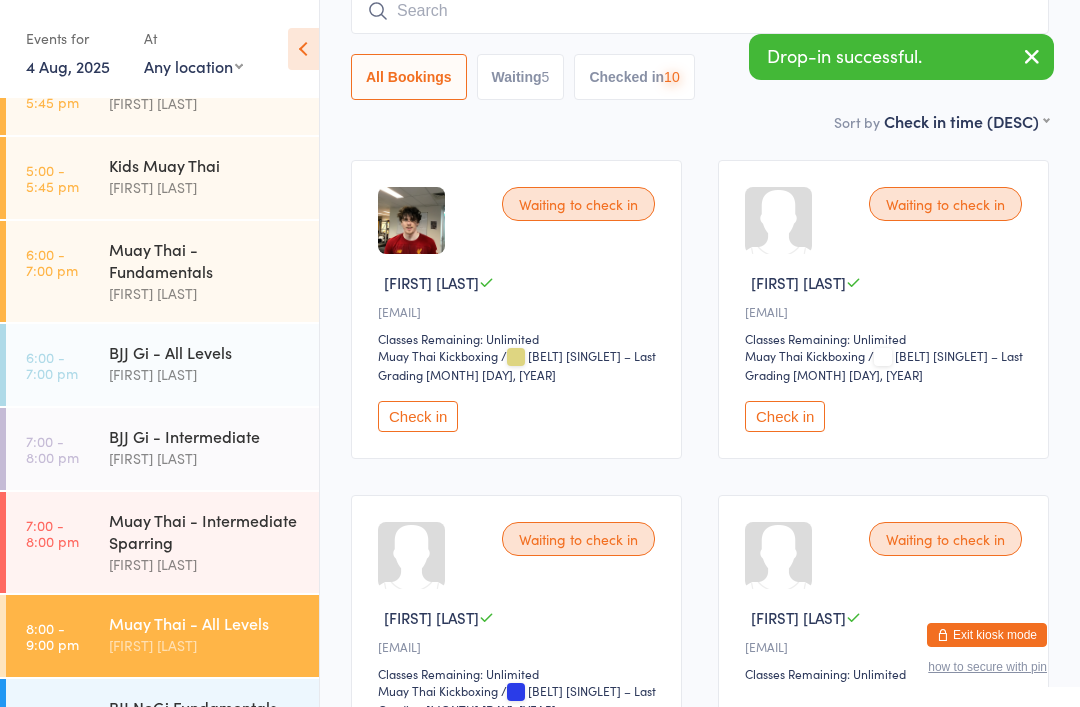 scroll, scrollTop: 0, scrollLeft: 0, axis: both 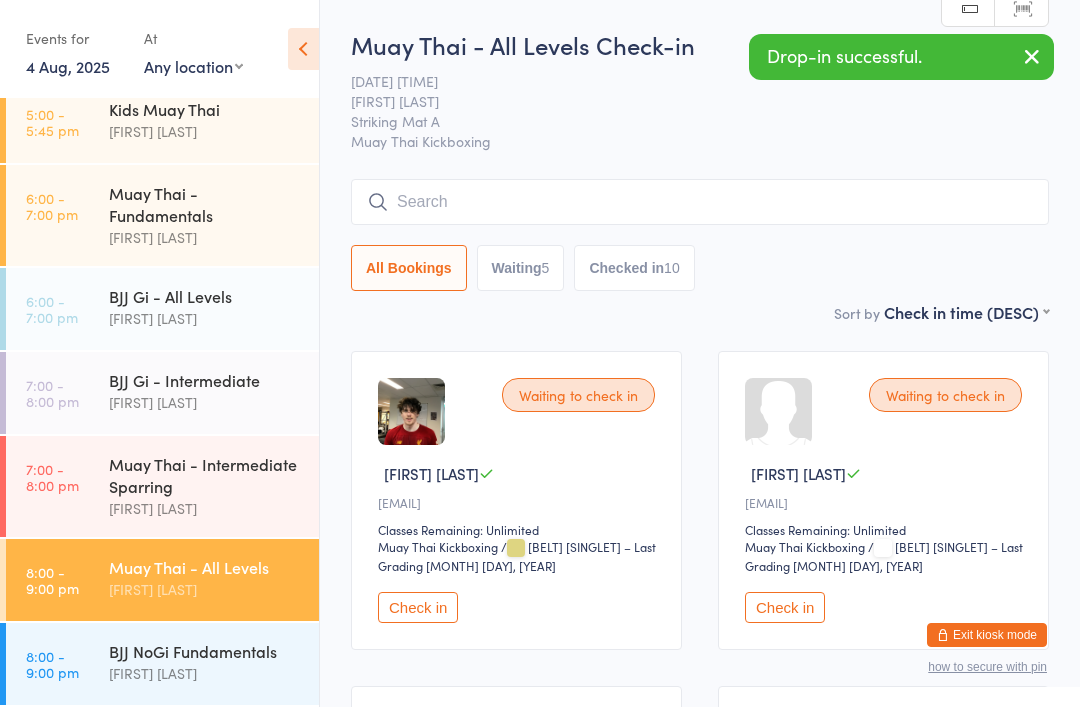 click on "[TIME] - [TIME] [ACTIVITY] [FIRST] [LAST]" at bounding box center [162, 664] 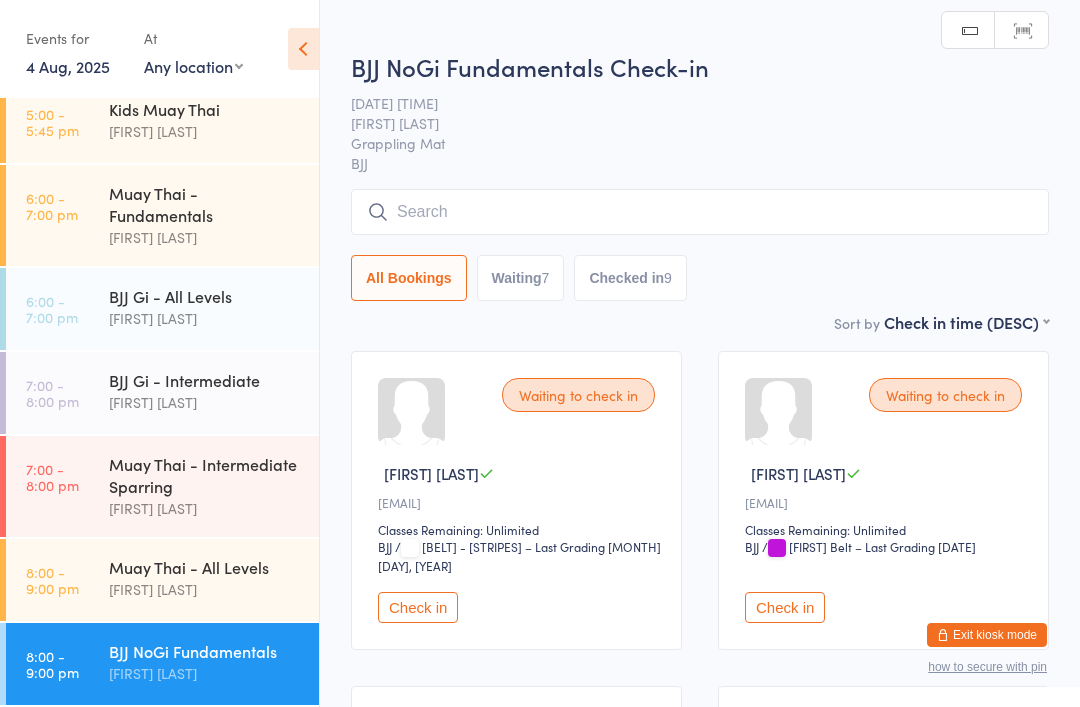 click at bounding box center (700, 212) 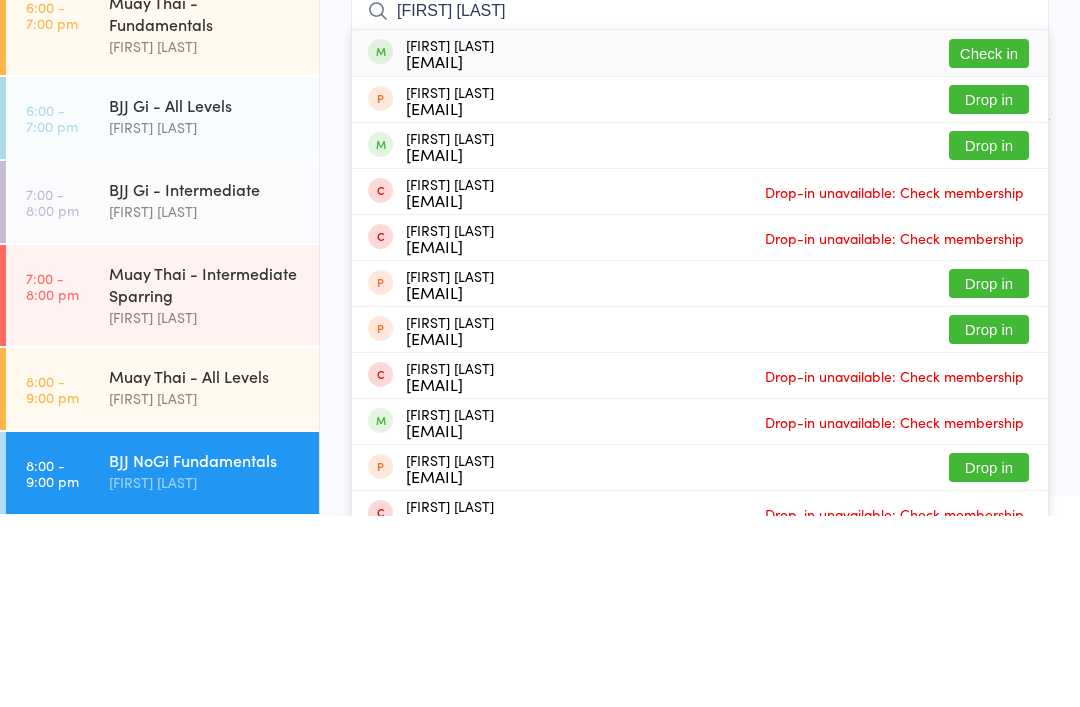 type on "[FIRST] [LAST]" 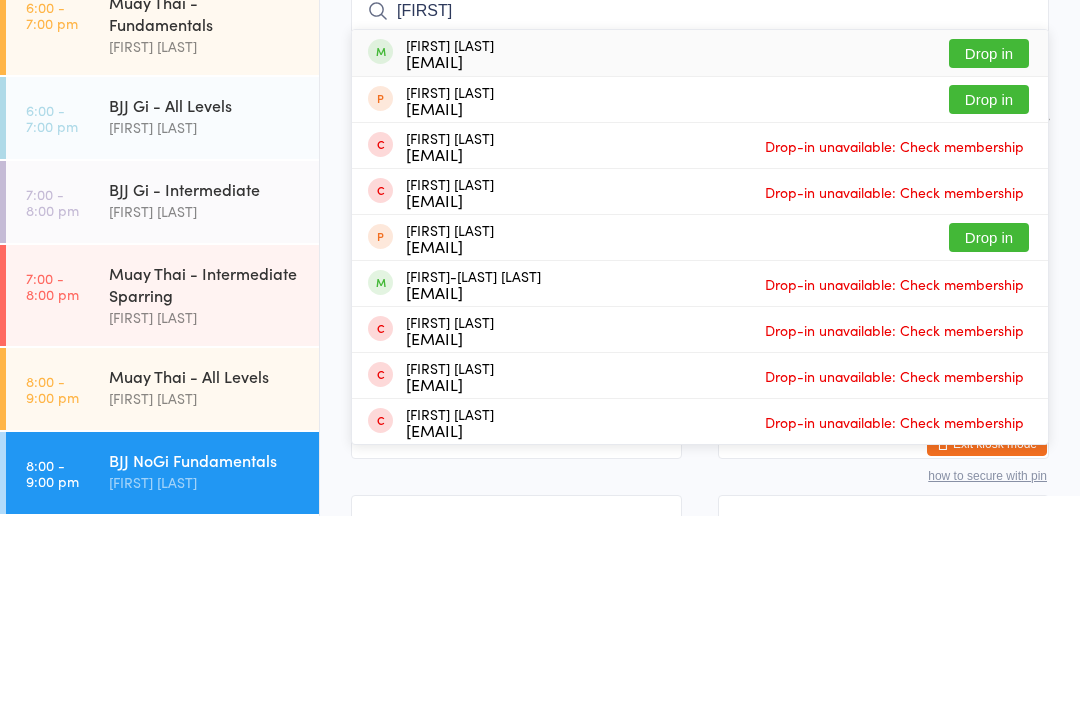 type on "[FIRST]" 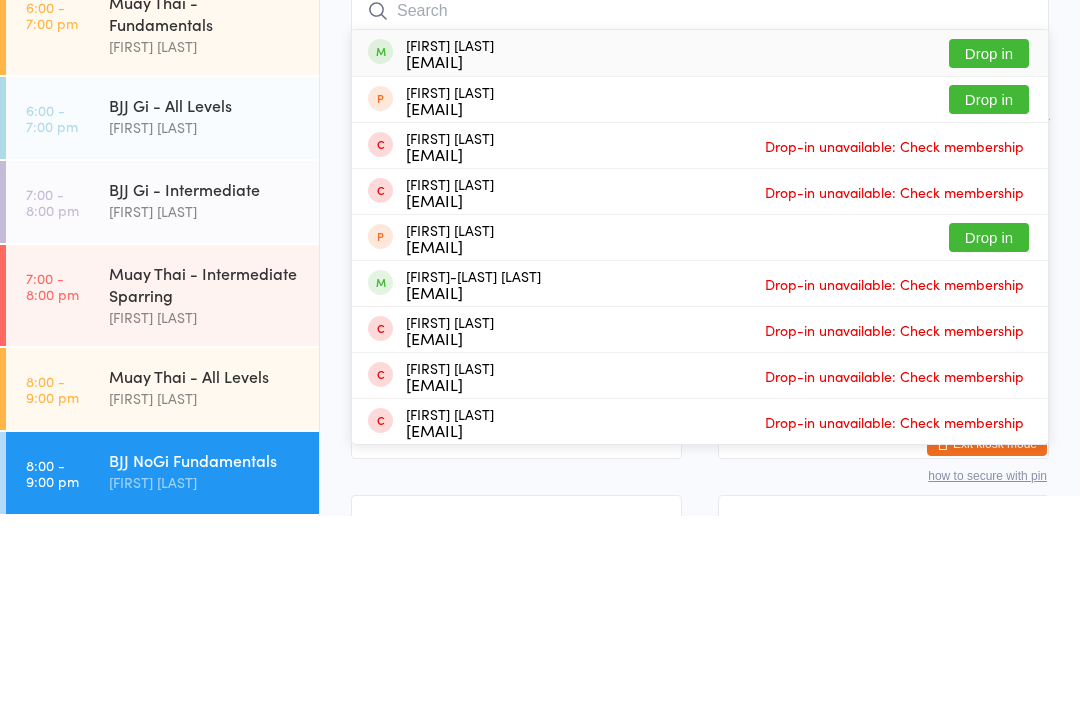 scroll, scrollTop: 191, scrollLeft: 0, axis: vertical 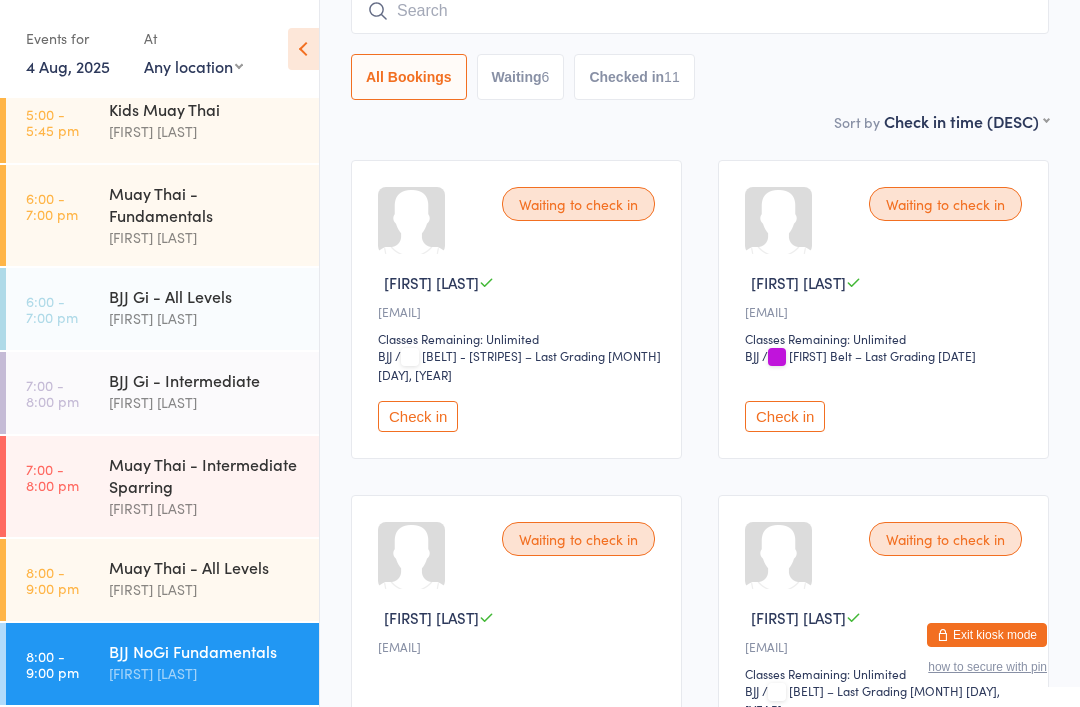 click on "Waiting  6" at bounding box center [521, 77] 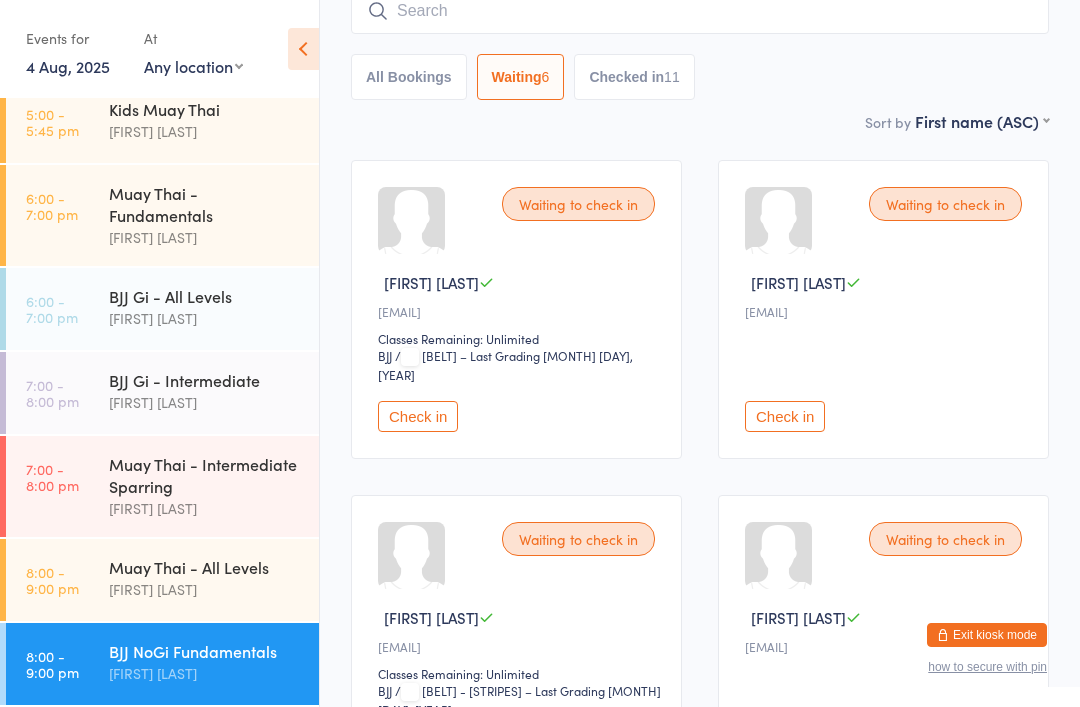 click on "Check in" at bounding box center [418, 416] 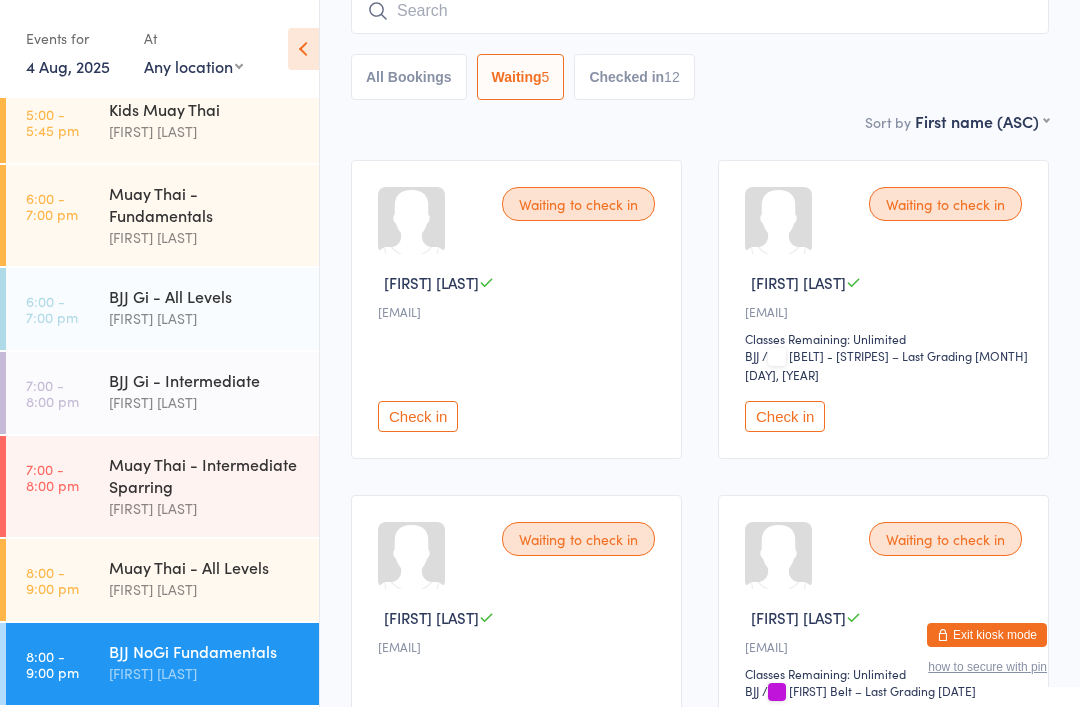 scroll, scrollTop: 303, scrollLeft: 0, axis: vertical 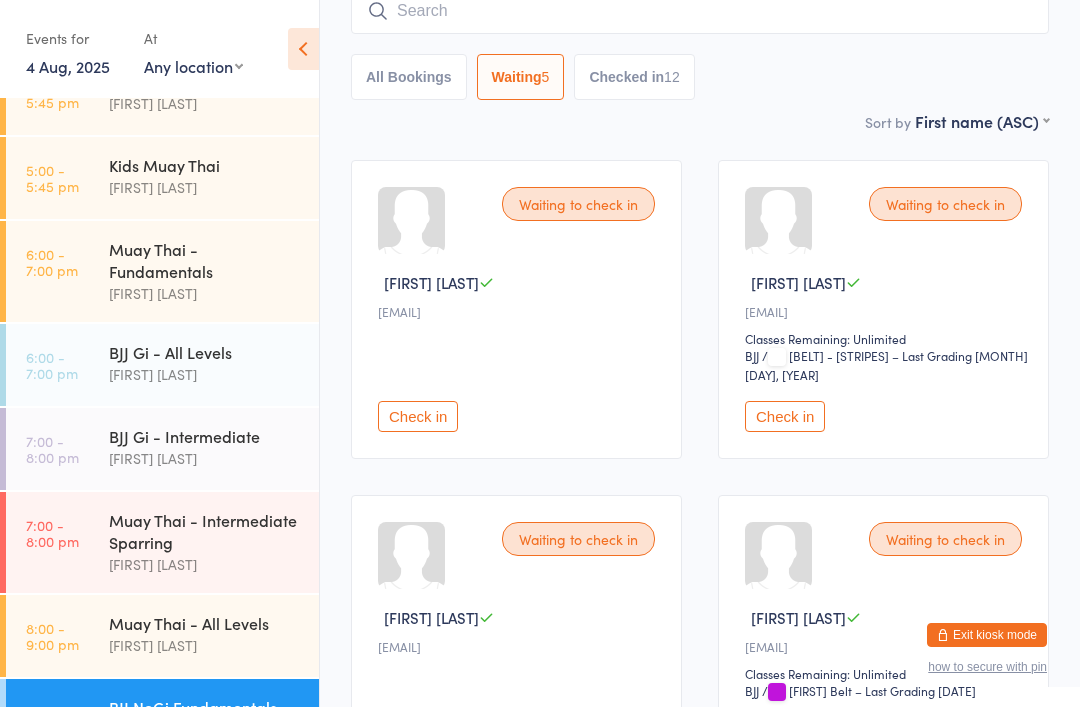 click on "Check in" at bounding box center (785, 416) 